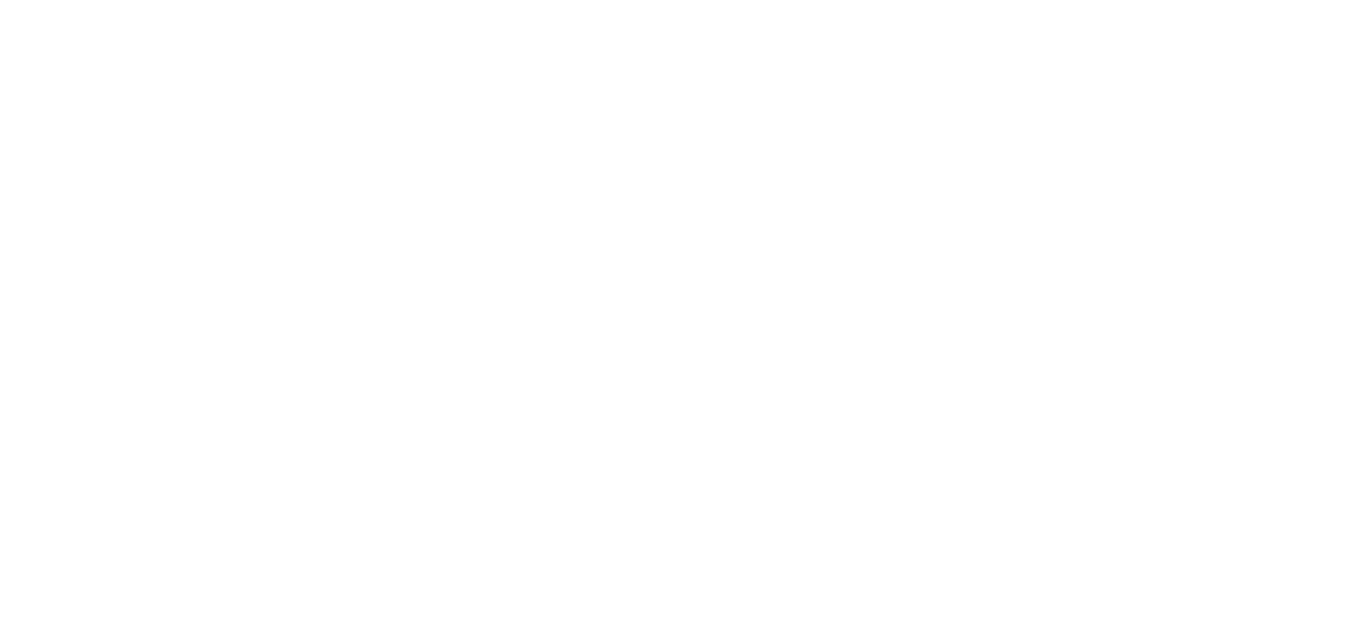 scroll, scrollTop: 0, scrollLeft: 0, axis: both 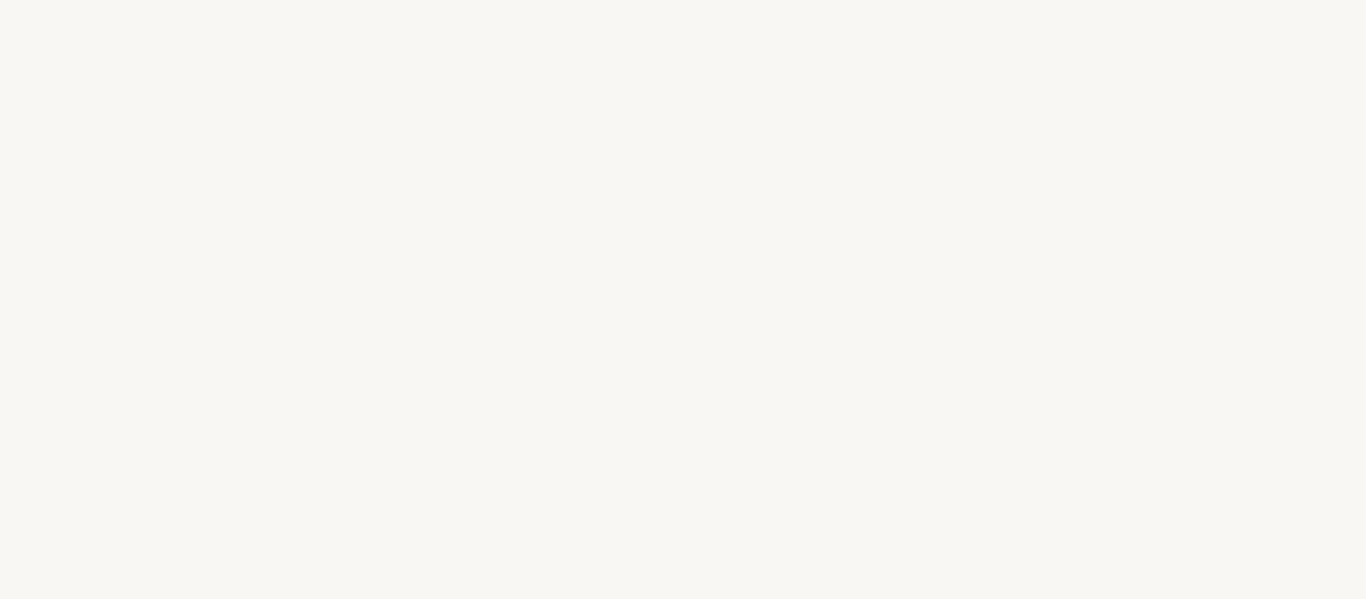 select on "IT" 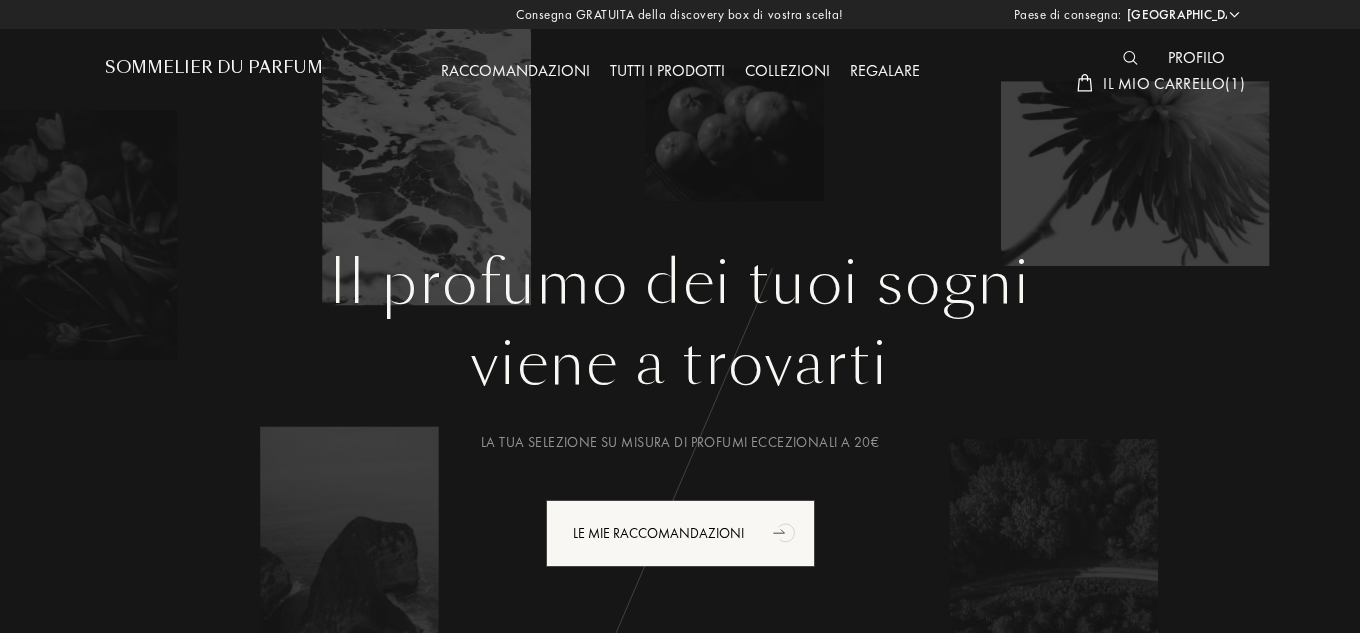 scroll, scrollTop: 0, scrollLeft: 0, axis: both 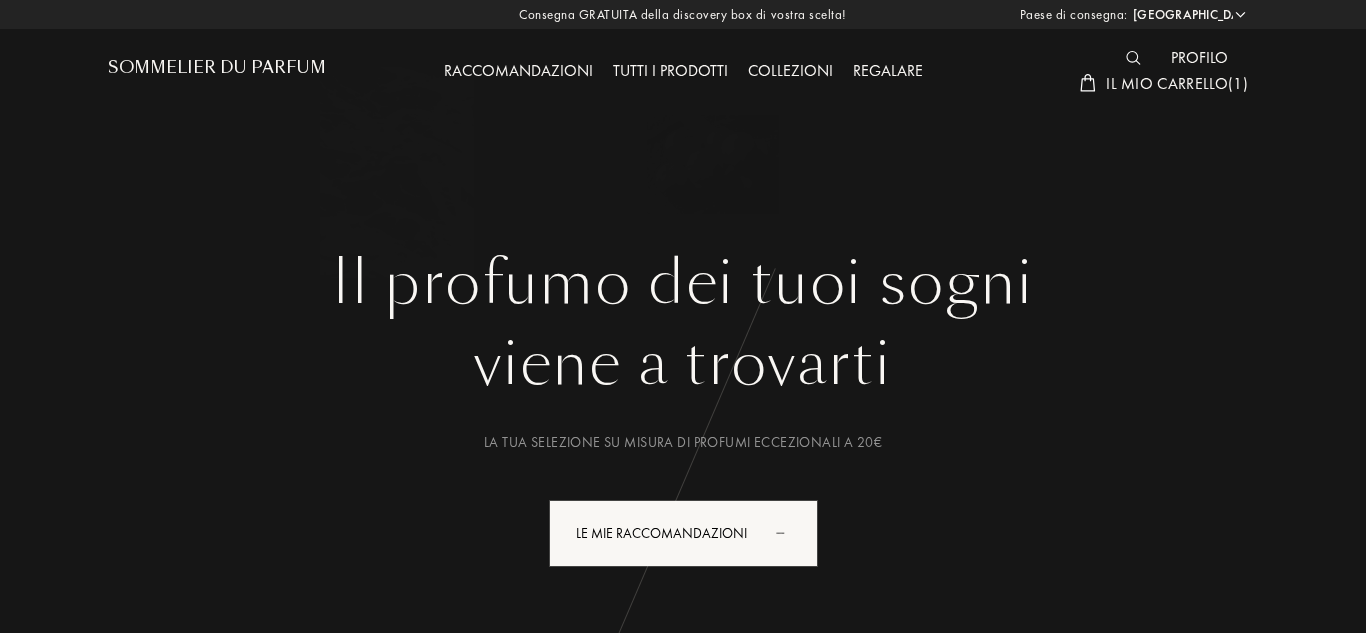 select on "IT" 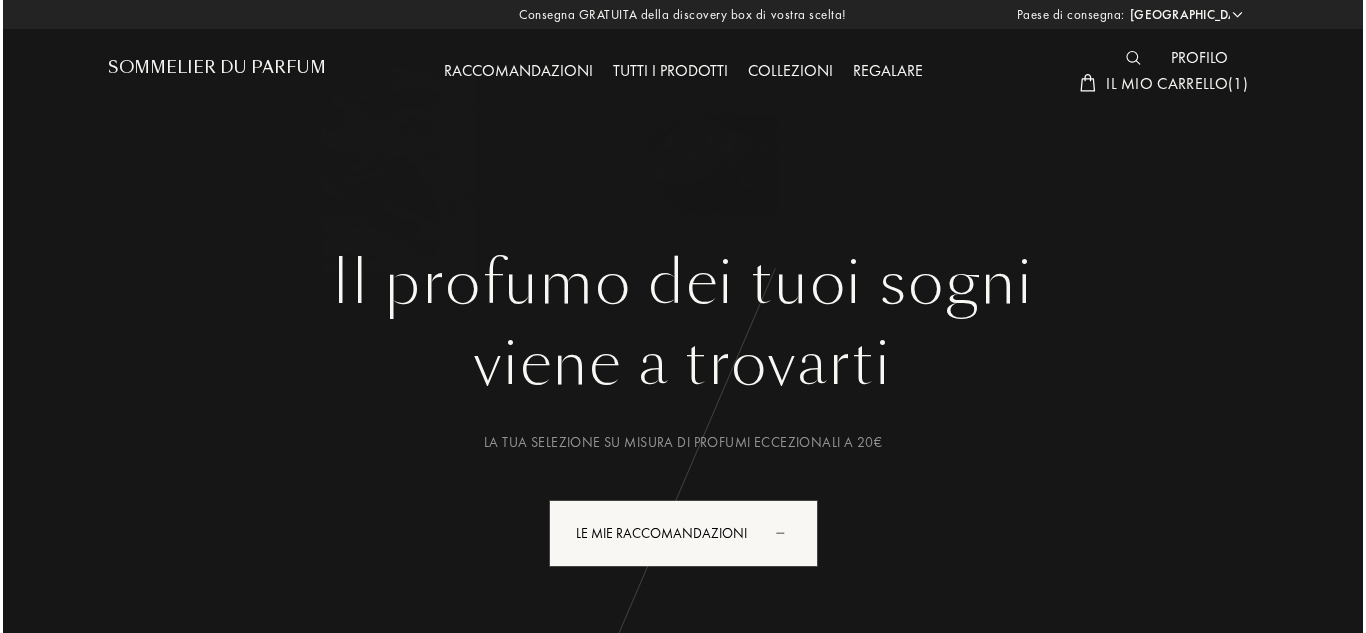 scroll, scrollTop: 0, scrollLeft: 0, axis: both 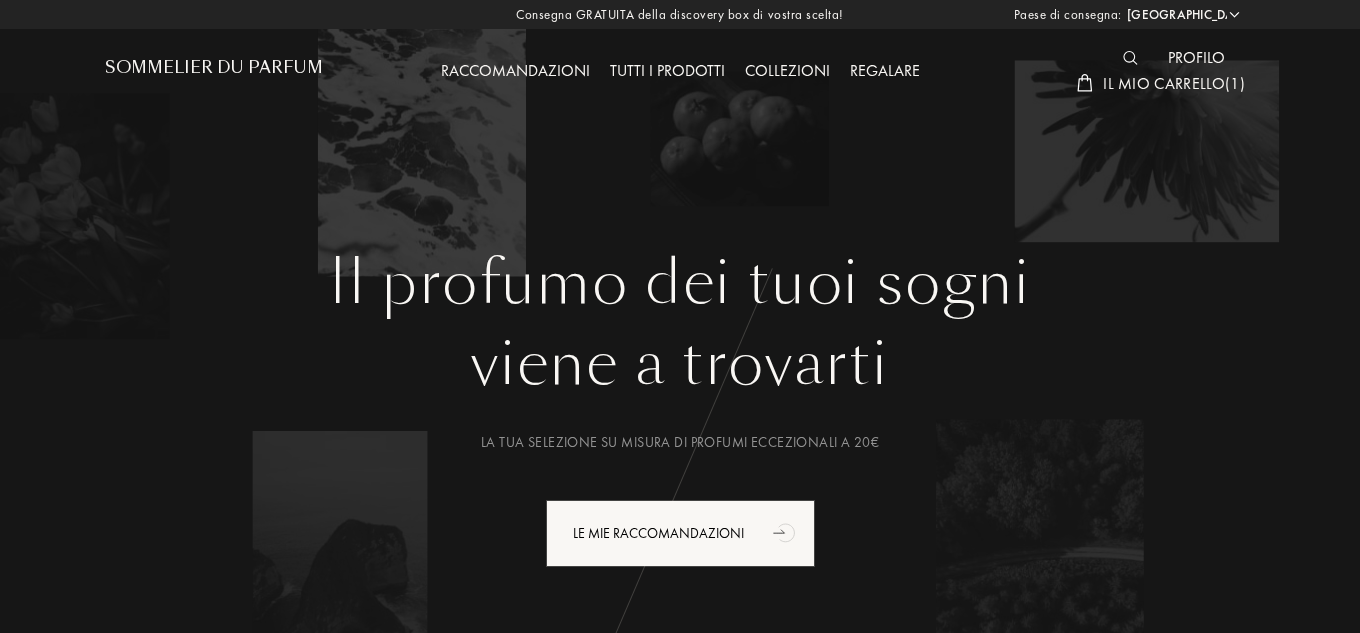 click at bounding box center (1130, 58) 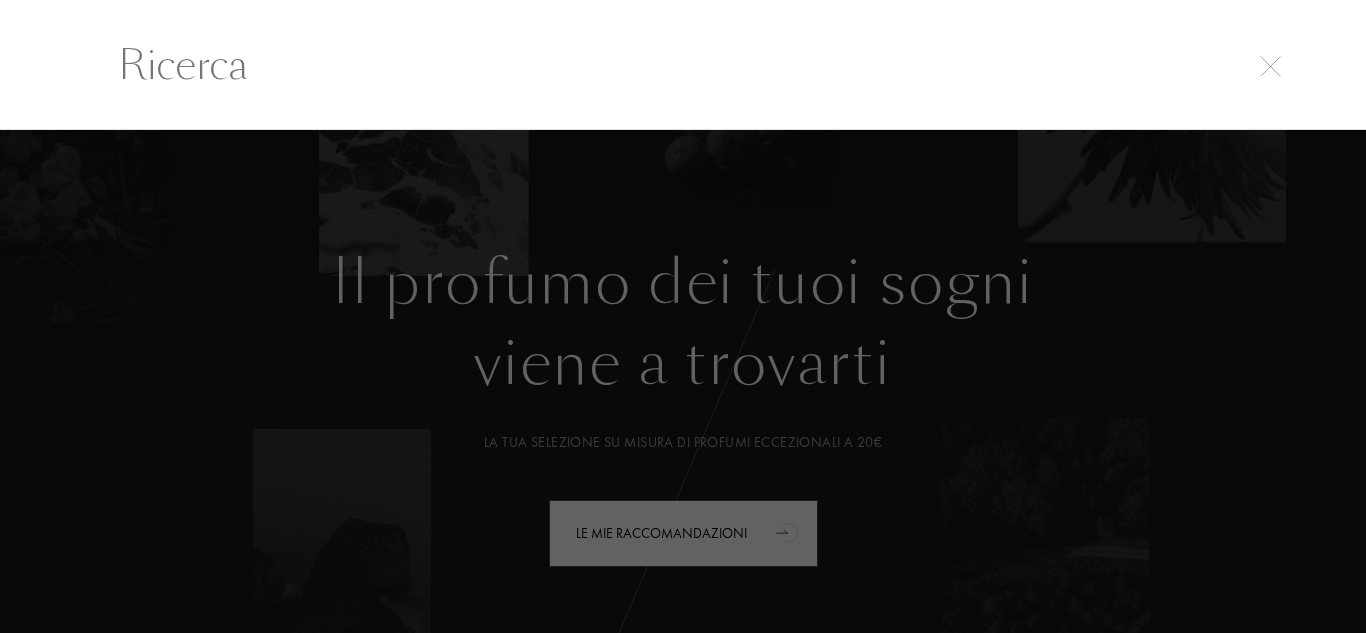 scroll, scrollTop: 1, scrollLeft: 0, axis: vertical 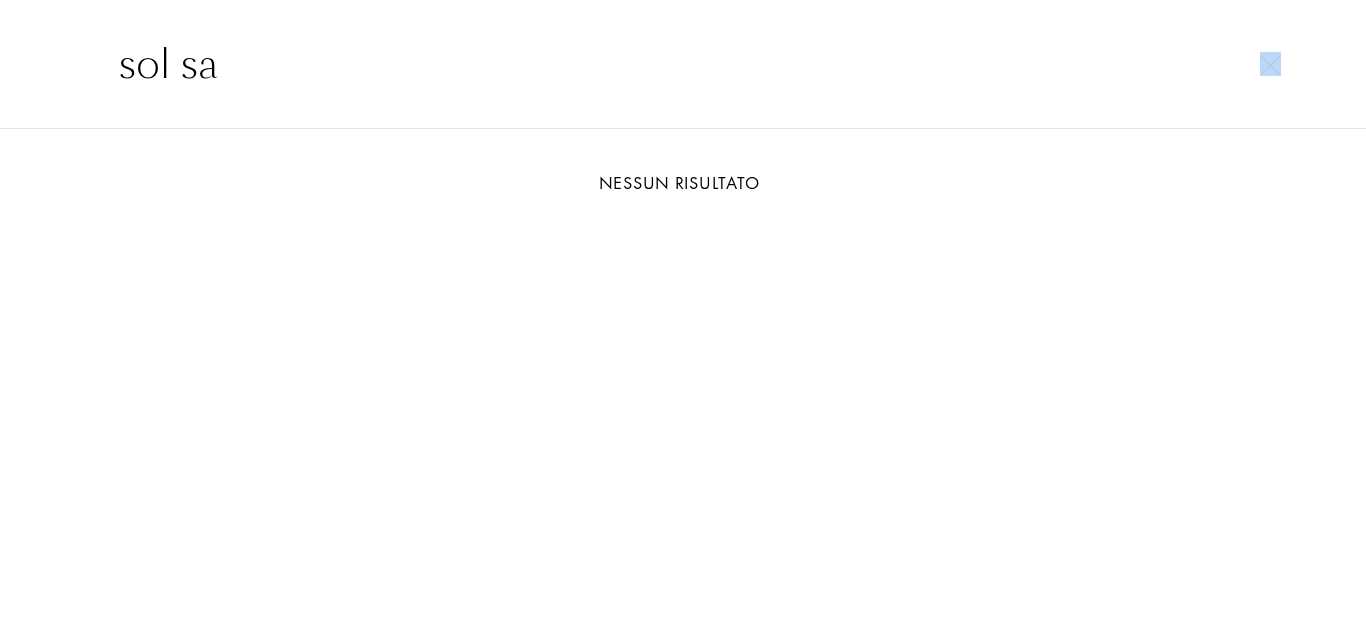 drag, startPoint x: 334, startPoint y: 107, endPoint x: 227, endPoint y: 79, distance: 110.60289 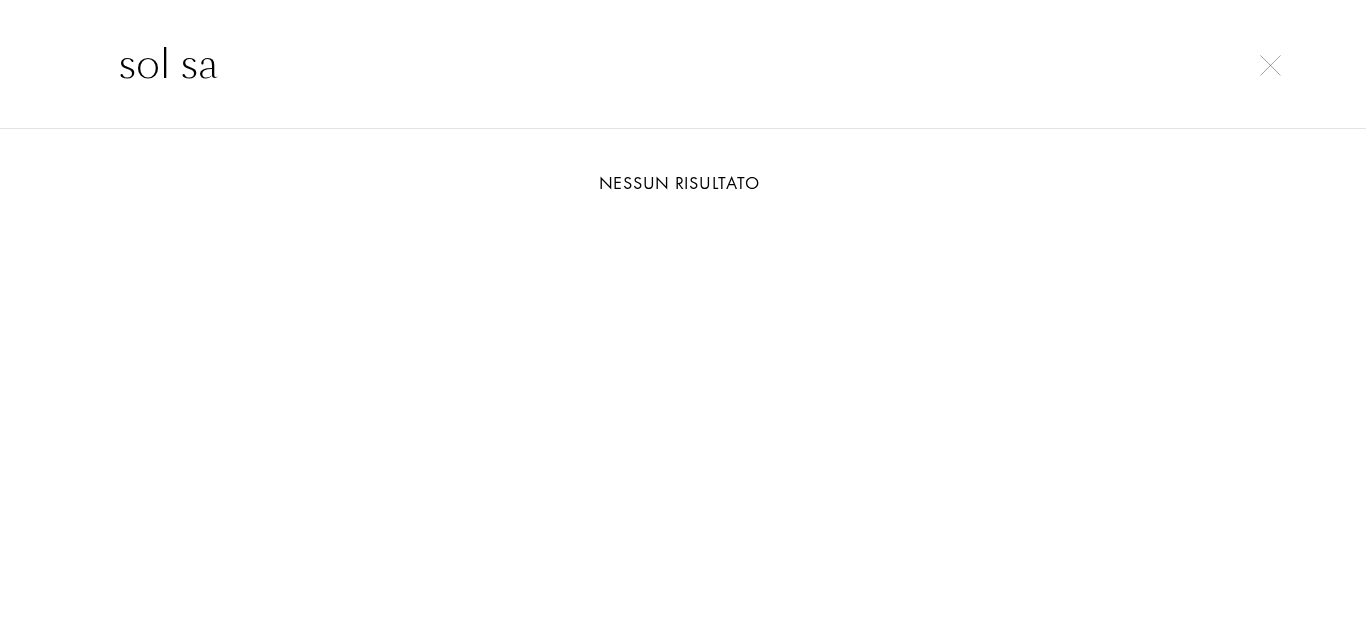 drag, startPoint x: 291, startPoint y: 63, endPoint x: 118, endPoint y: 81, distance: 173.9339 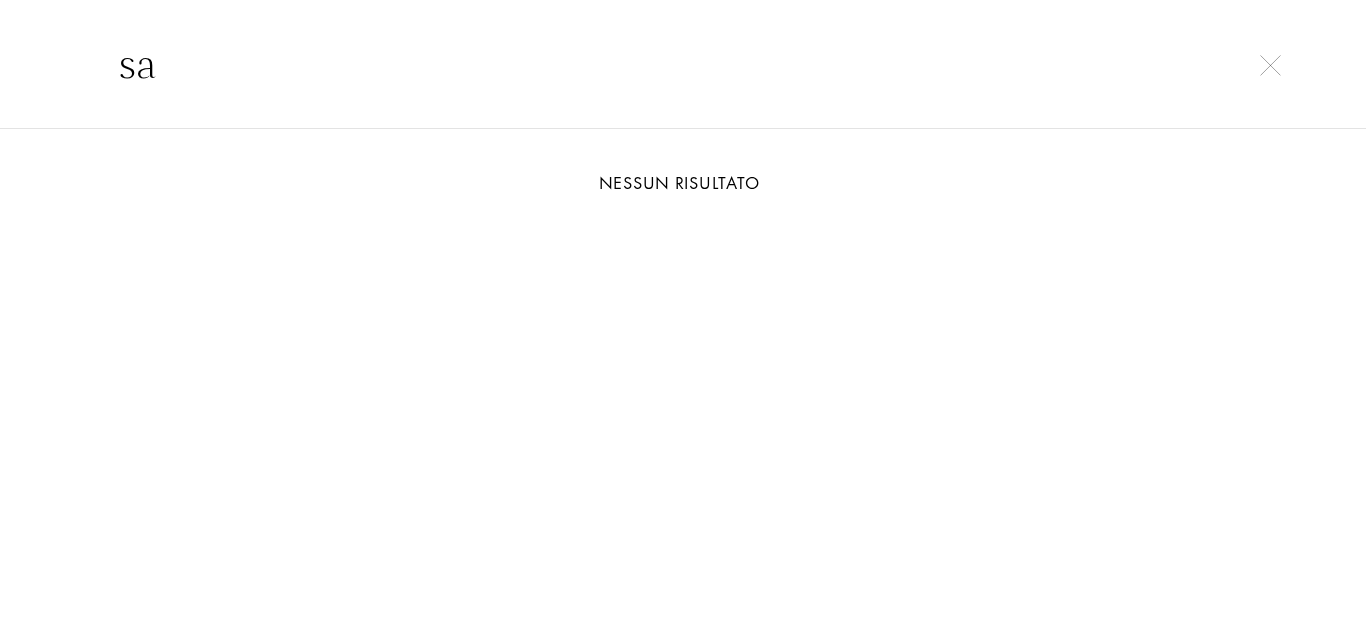 type on "s" 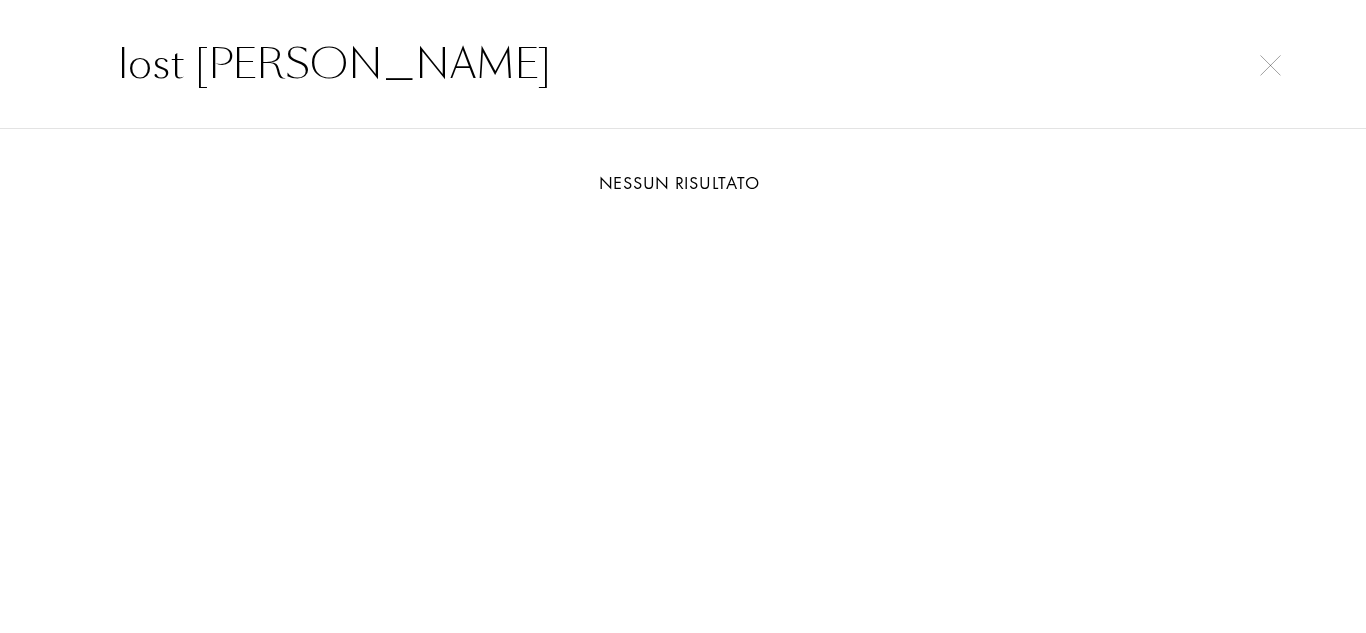 drag, startPoint x: 377, startPoint y: 80, endPoint x: 135, endPoint y: 84, distance: 242.03305 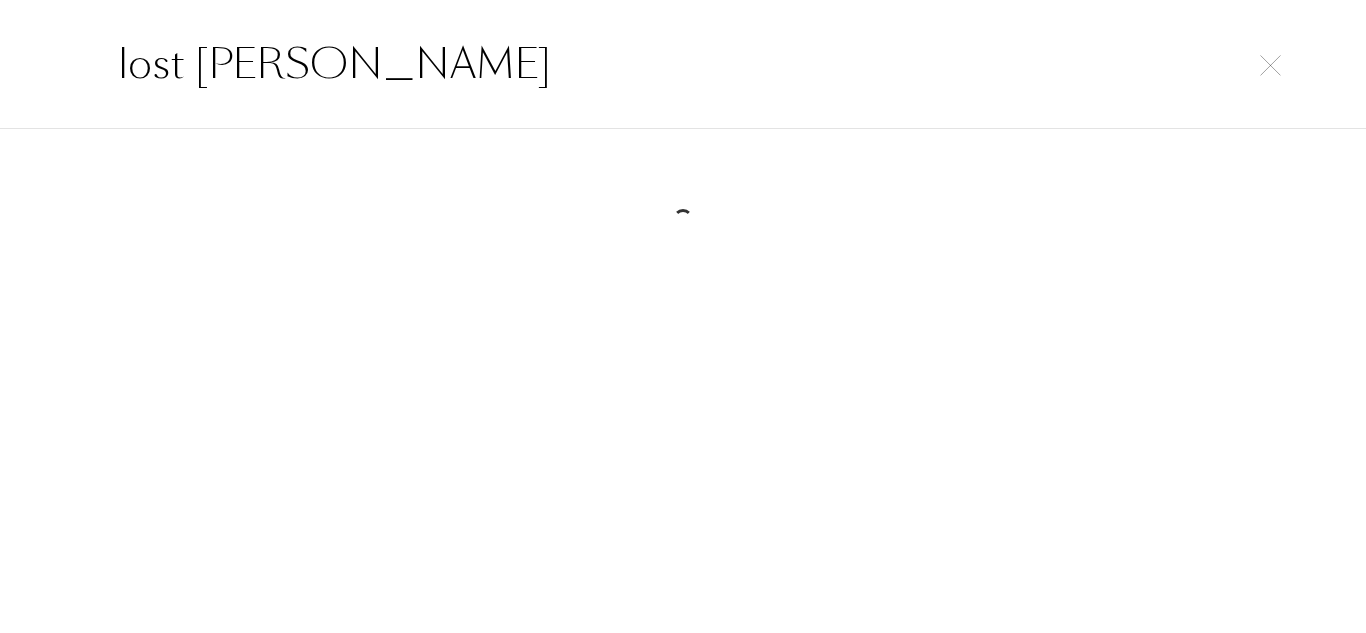 type on "l" 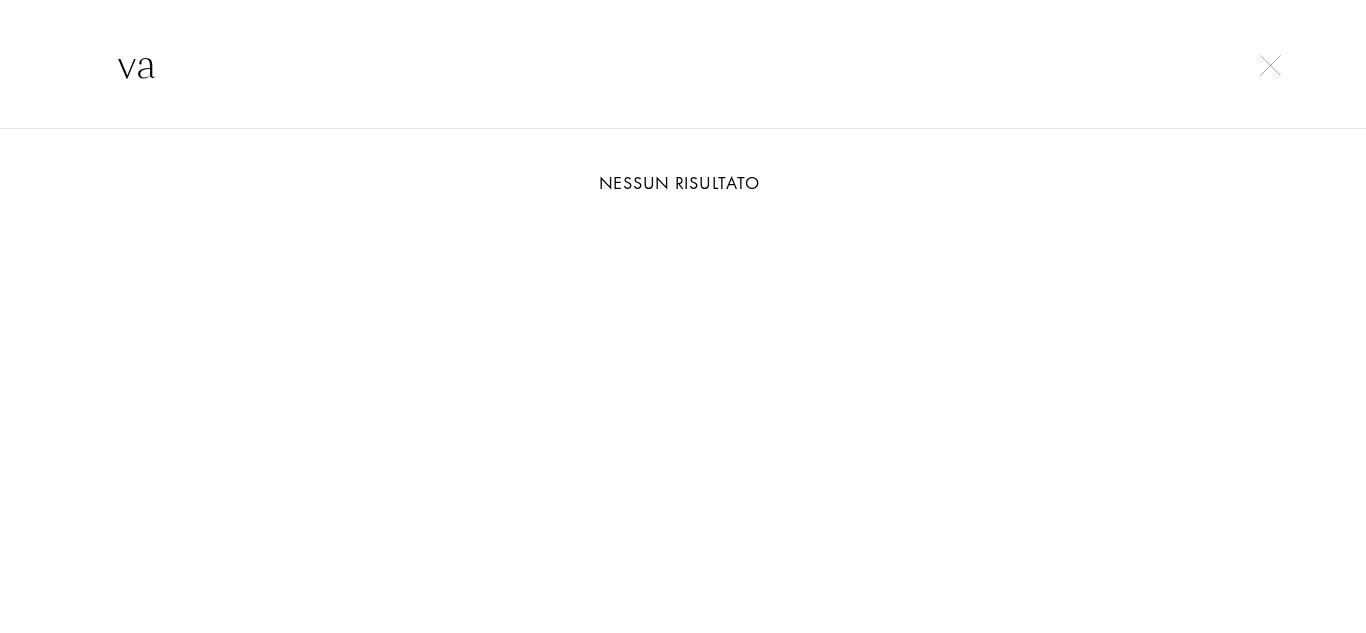 type on "v" 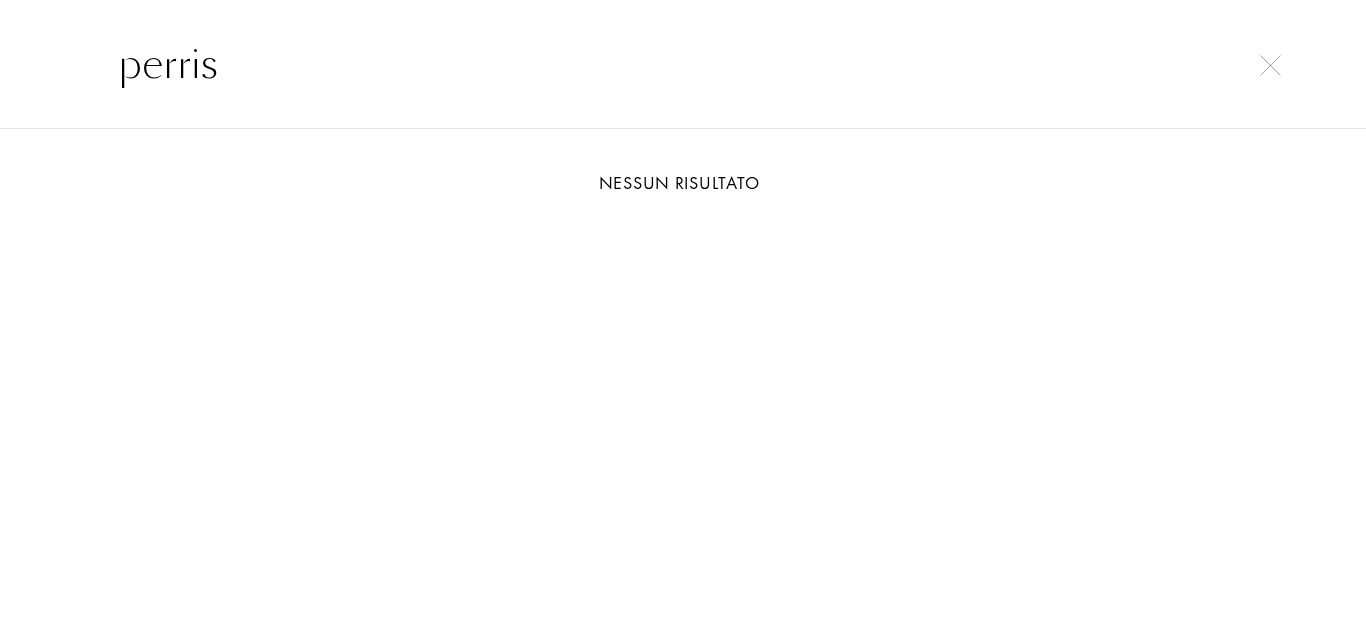 drag, startPoint x: 148, startPoint y: 71, endPoint x: 51, endPoint y: 60, distance: 97.62172 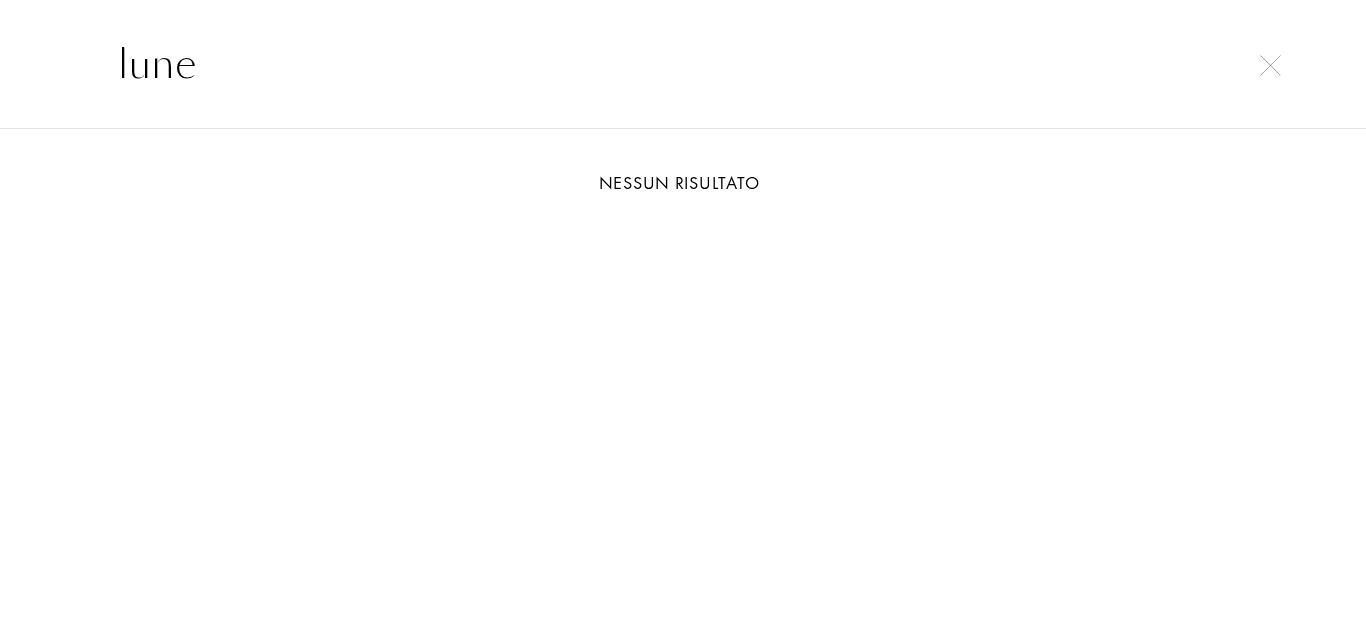 click on "lune Nessun risultato" at bounding box center (683, 316) 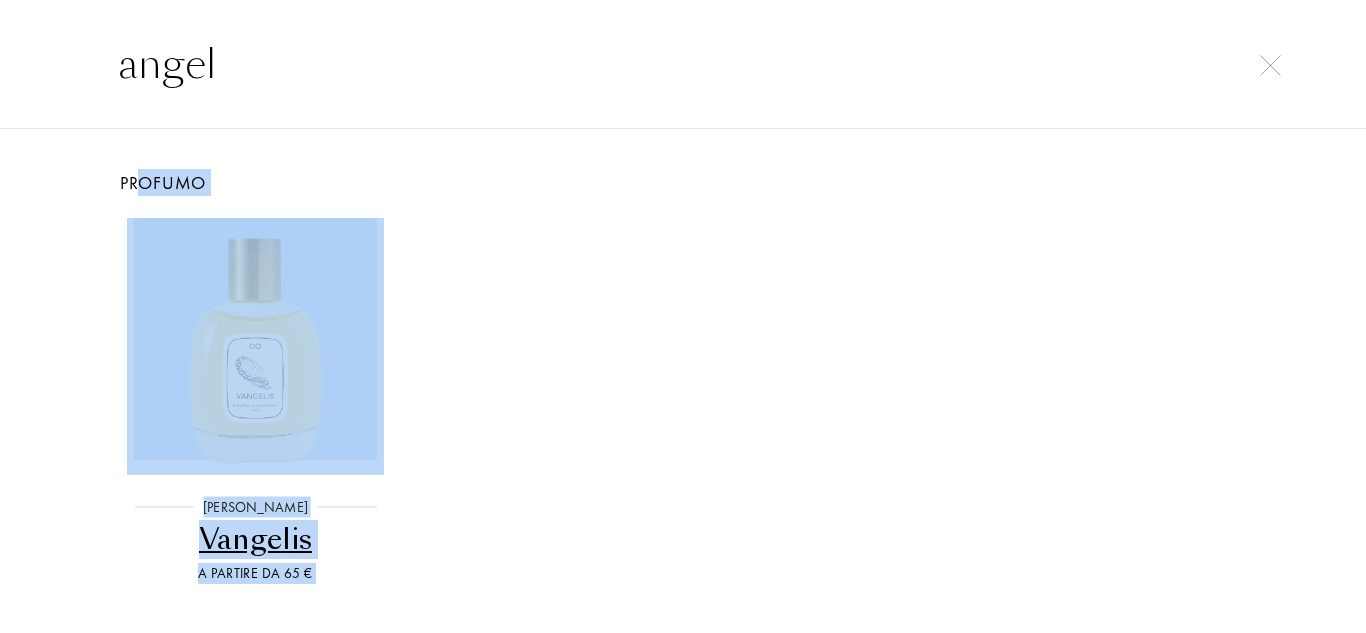 drag, startPoint x: 143, startPoint y: 144, endPoint x: 249, endPoint y: -84, distance: 251.43588 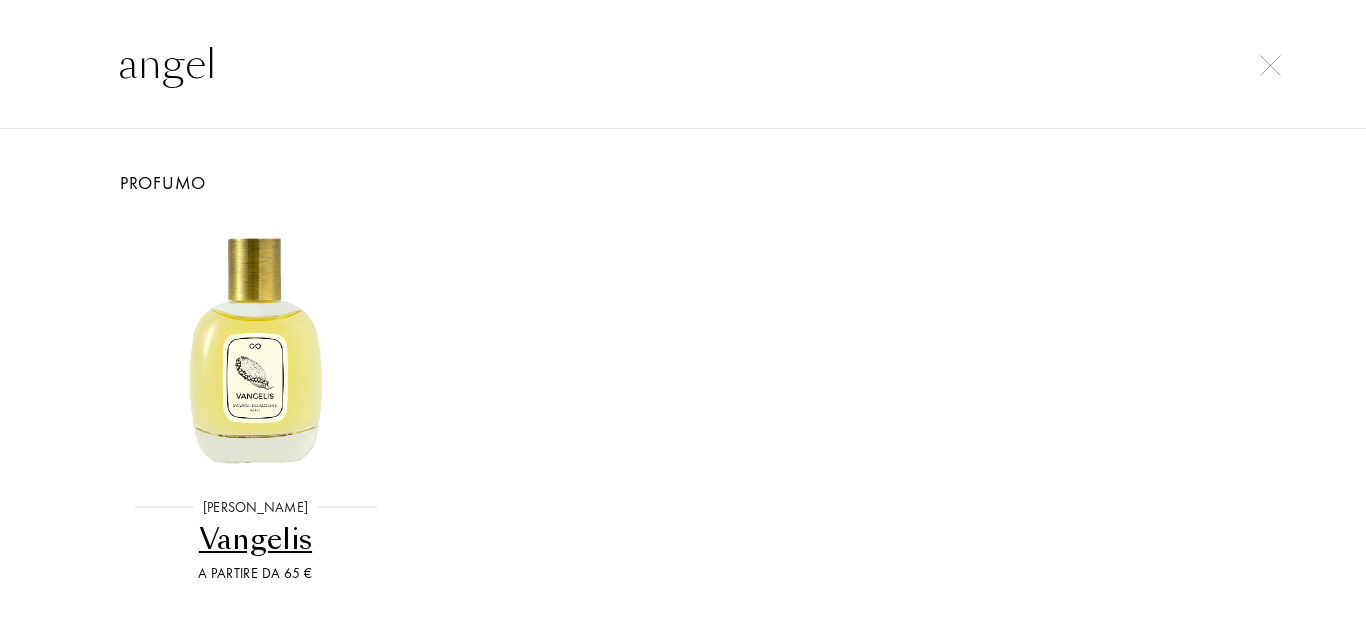 drag, startPoint x: 283, startPoint y: 68, endPoint x: 34, endPoint y: 76, distance: 249.12848 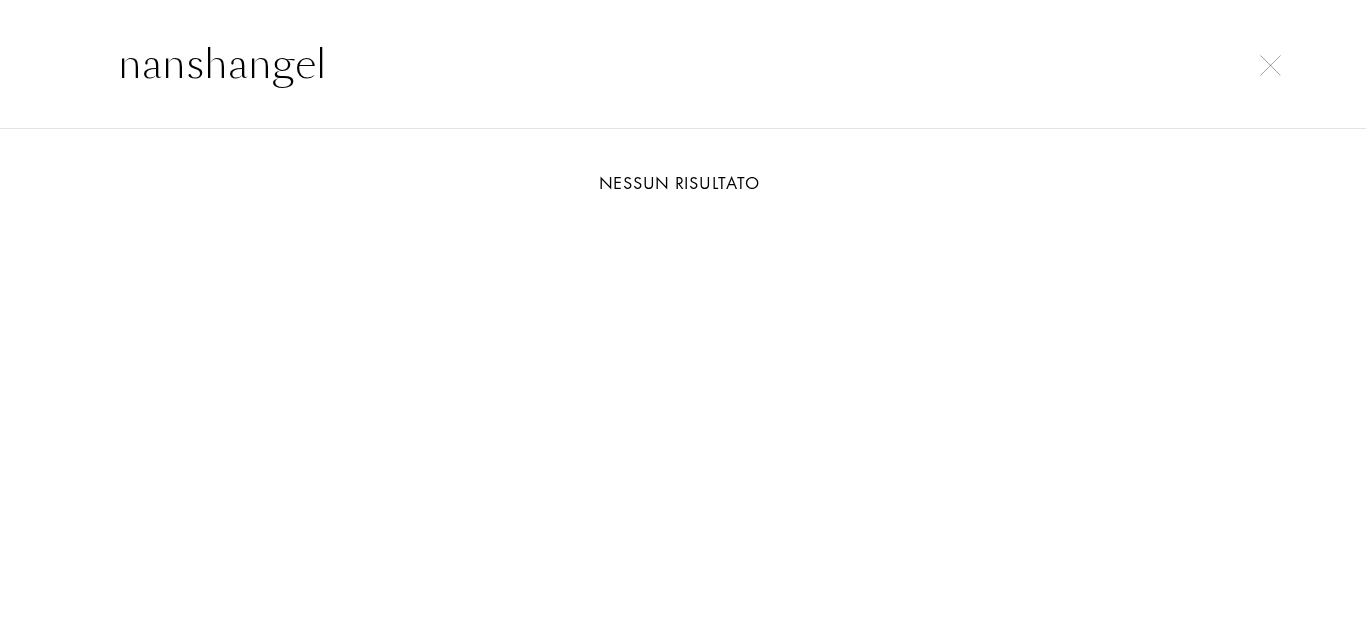drag, startPoint x: 432, startPoint y: 17, endPoint x: 373, endPoint y: 32, distance: 60.876926 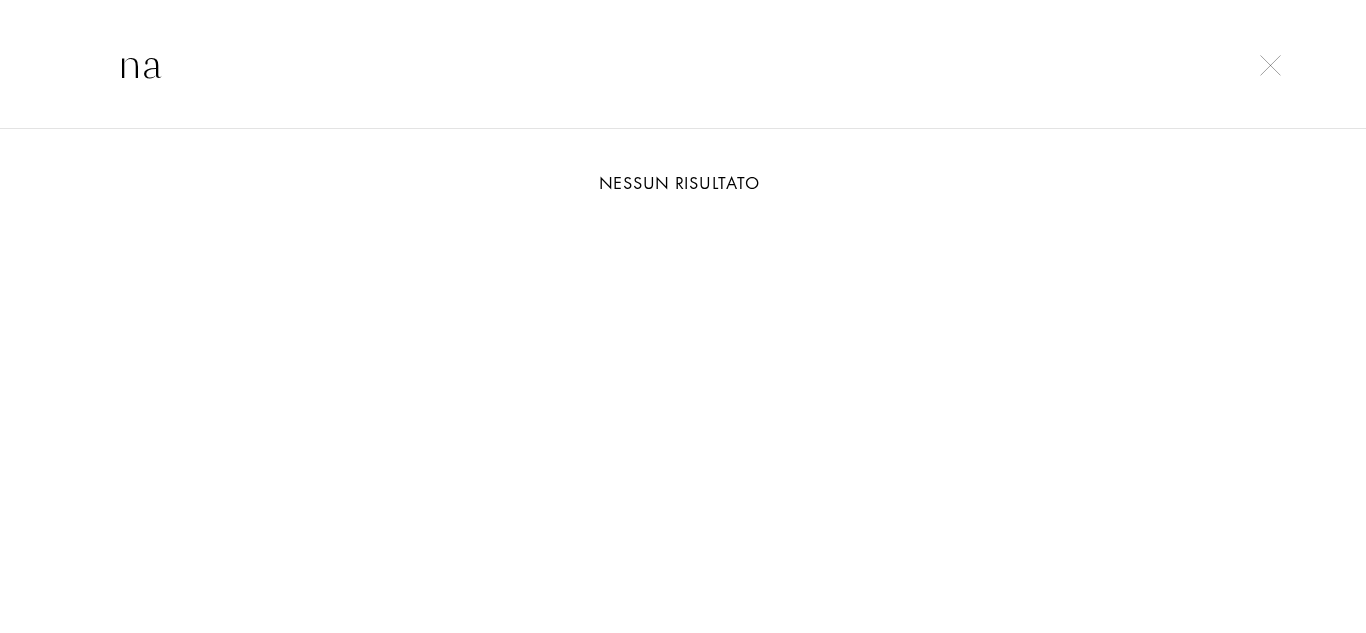 type on "n" 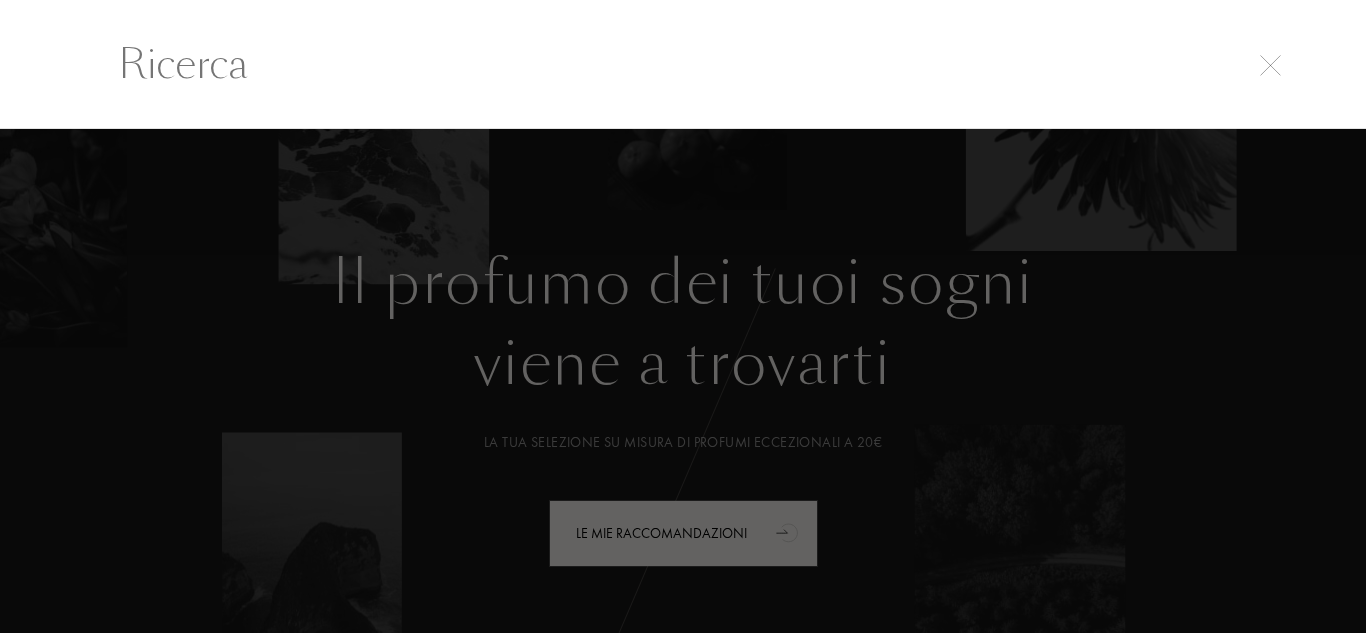 click at bounding box center [683, 381] 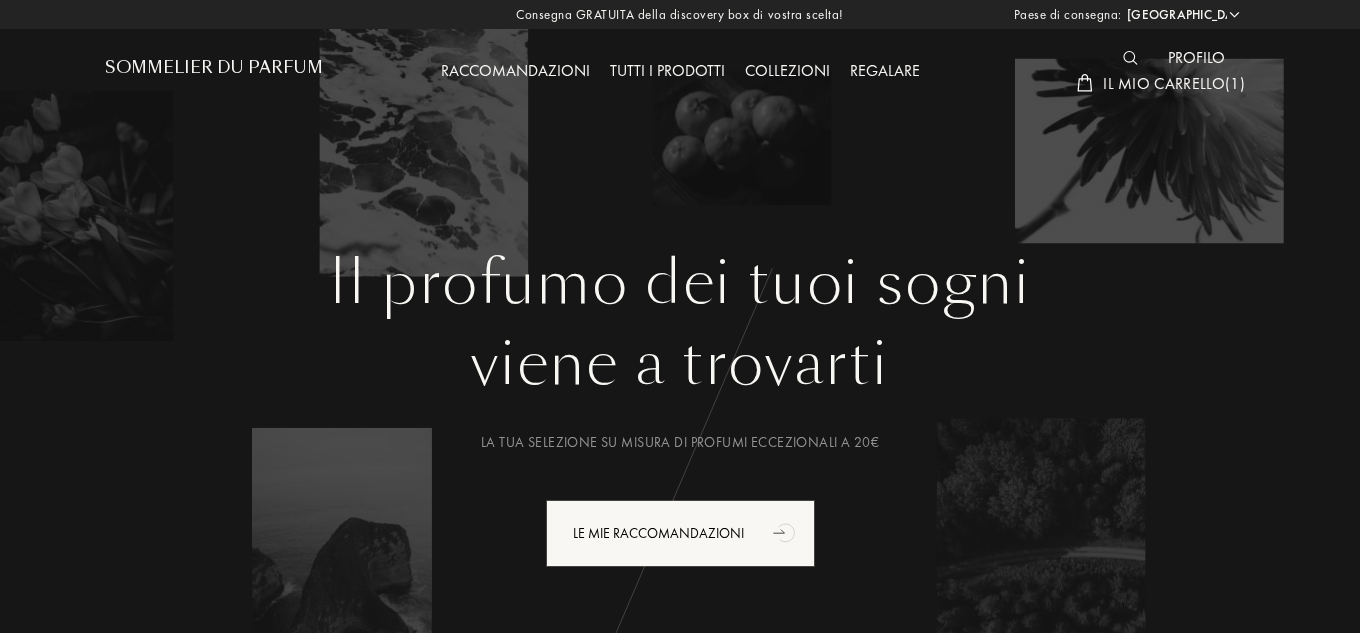 click at bounding box center (1135, 59) 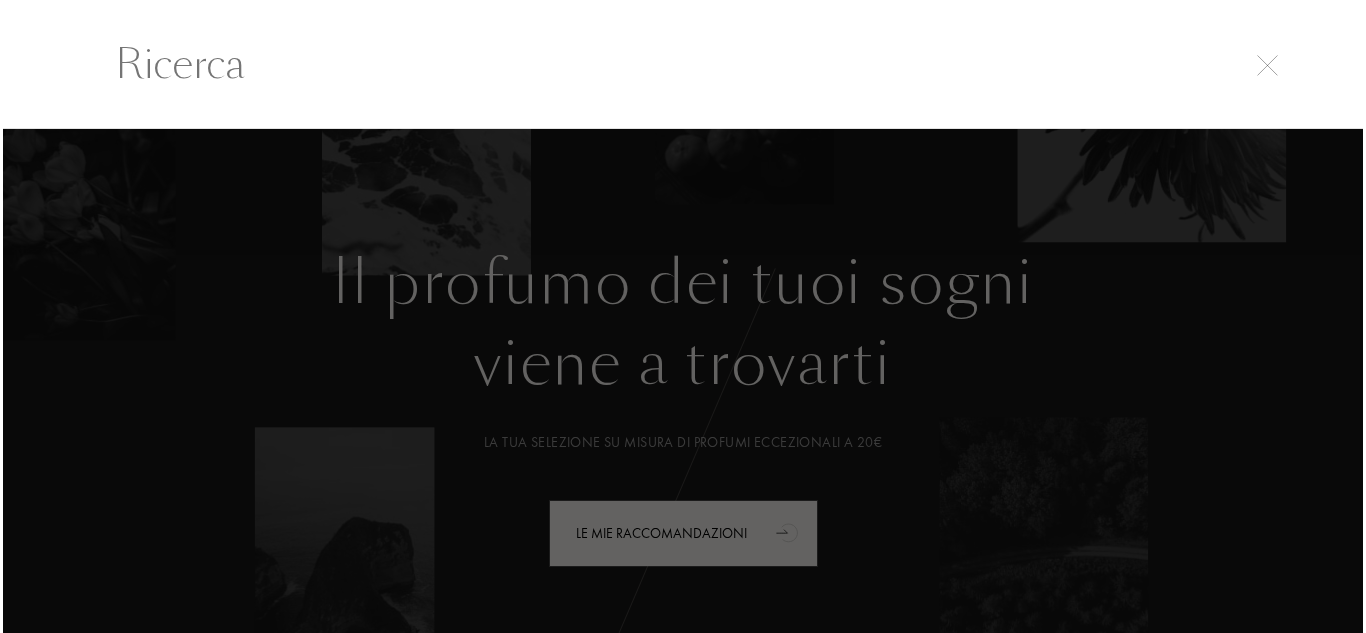 scroll, scrollTop: 1, scrollLeft: 0, axis: vertical 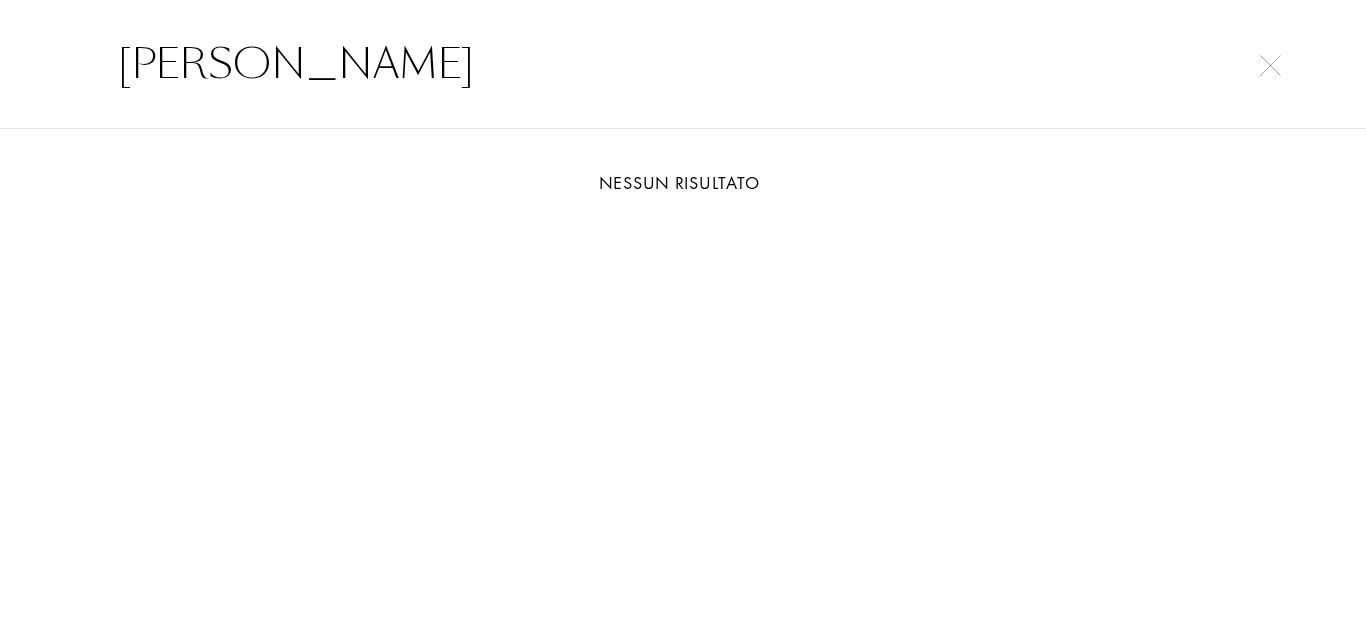 click on "amy" at bounding box center [683, 64] 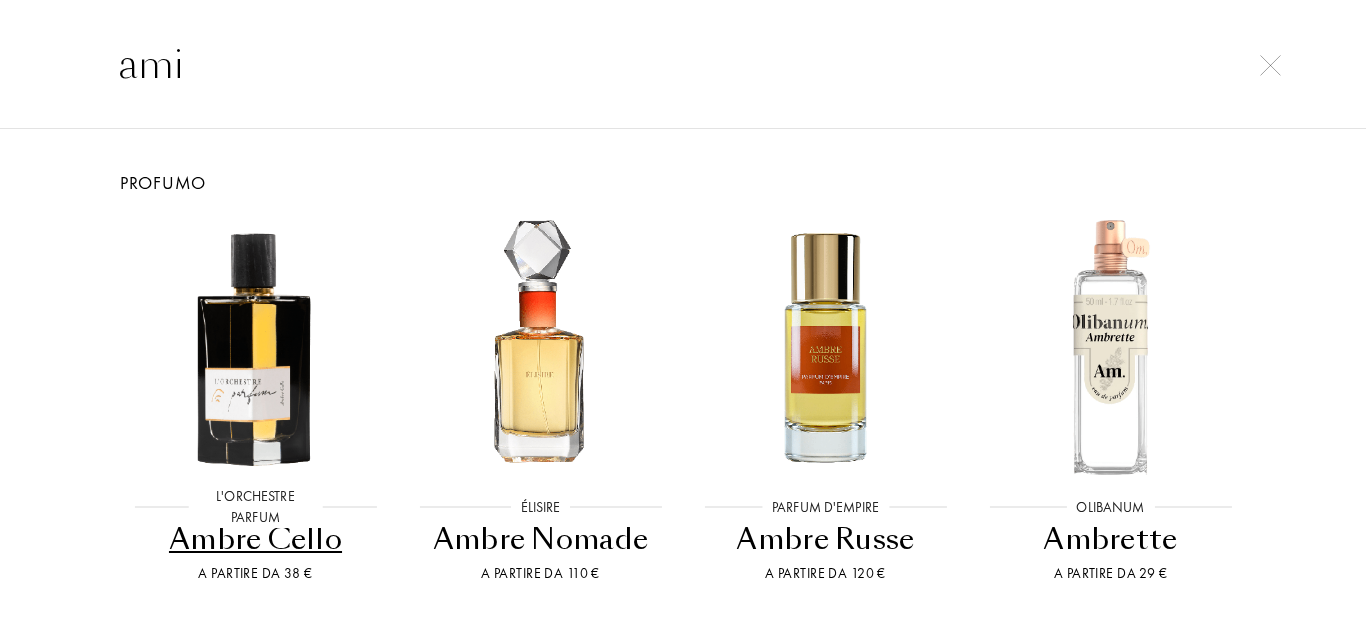 drag, startPoint x: 265, startPoint y: 37, endPoint x: 280, endPoint y: 74, distance: 39.92493 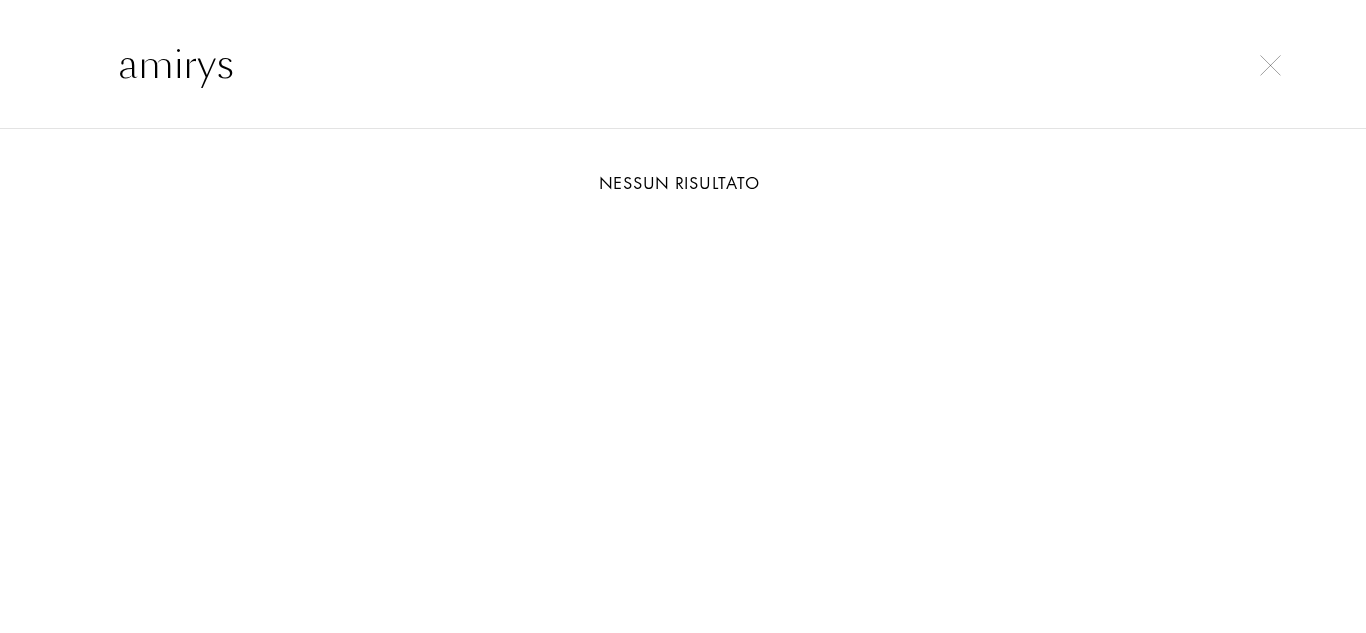 drag, startPoint x: 163, startPoint y: 32, endPoint x: 0, endPoint y: -23, distance: 172.02907 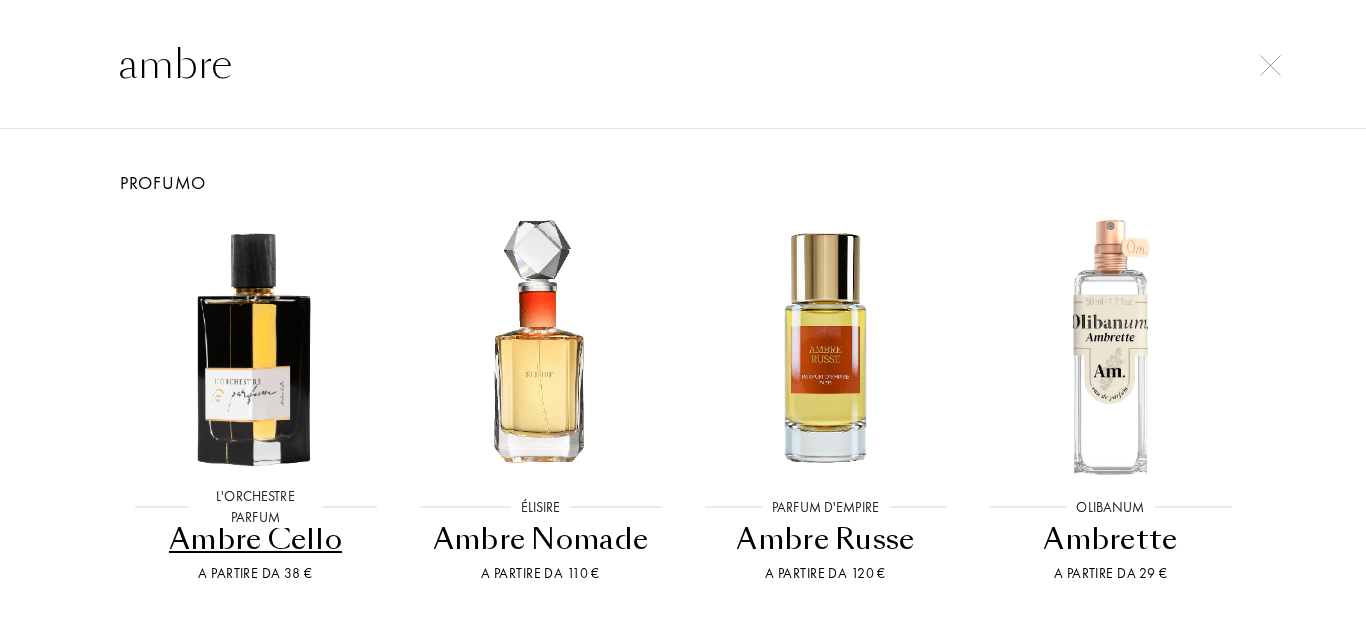 drag, startPoint x: 269, startPoint y: 63, endPoint x: 11, endPoint y: 47, distance: 258.49564 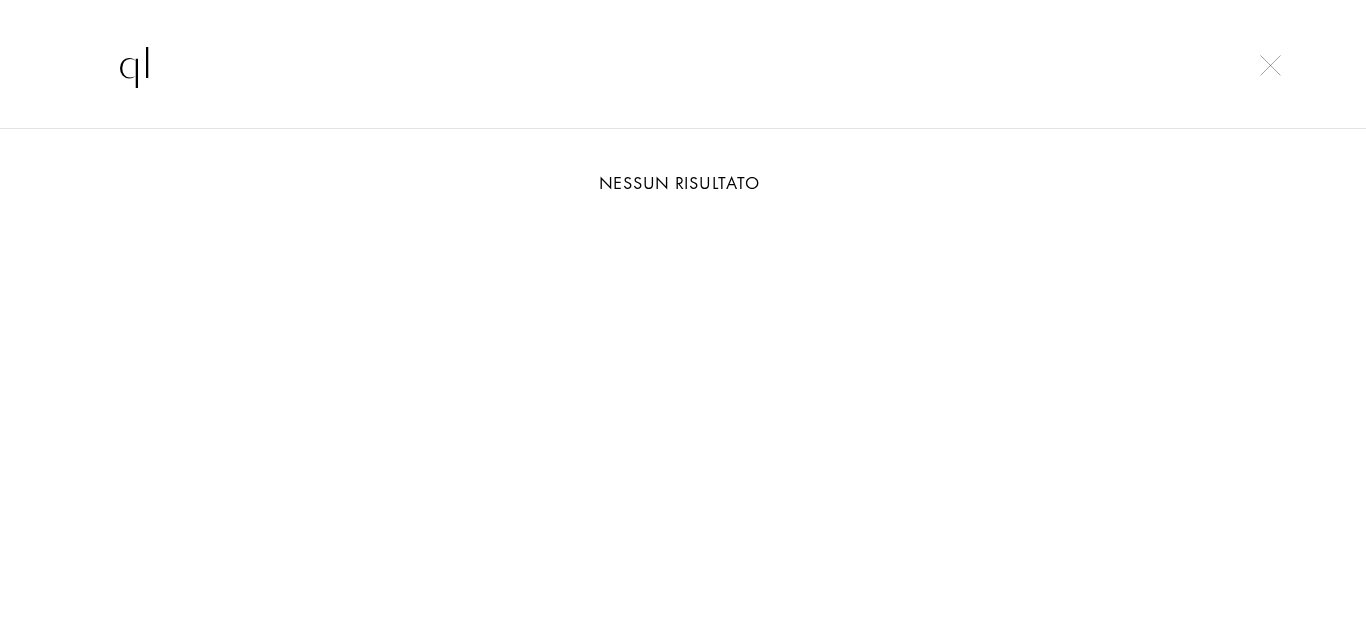 type on "q" 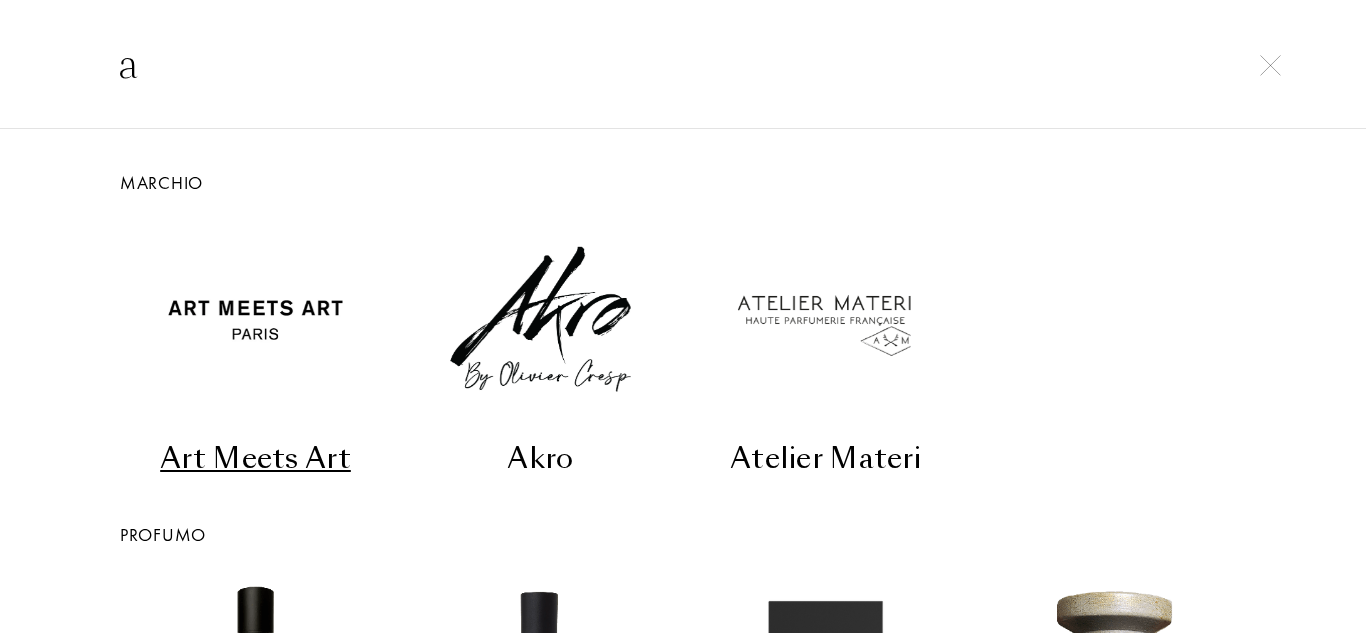 drag, startPoint x: 126, startPoint y: 91, endPoint x: 22, endPoint y: 78, distance: 104.80935 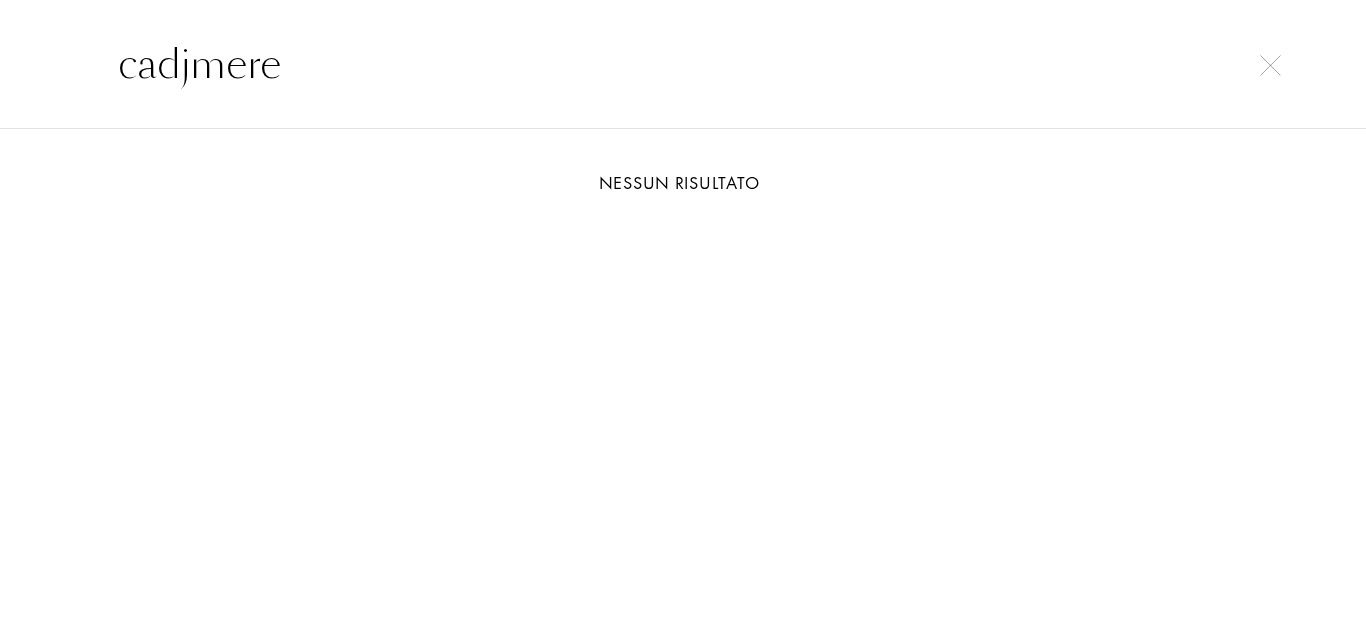 type on "cadjmere" 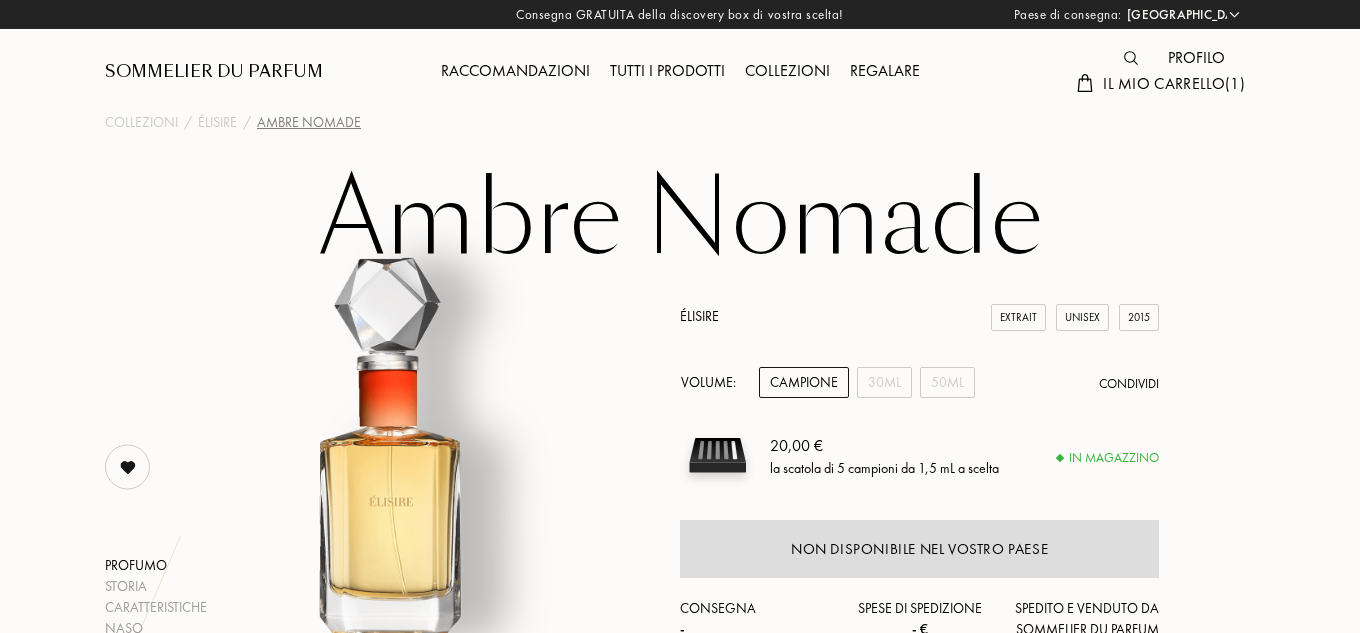 select on "IT" 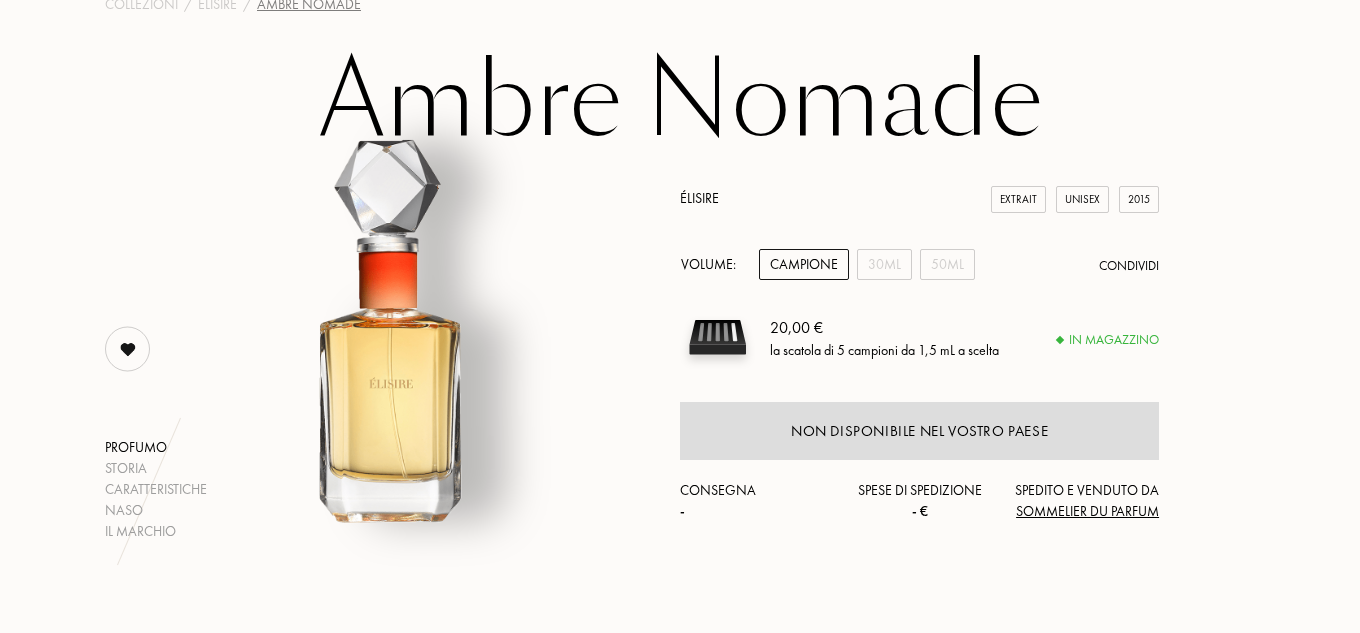 scroll, scrollTop: 200, scrollLeft: 0, axis: vertical 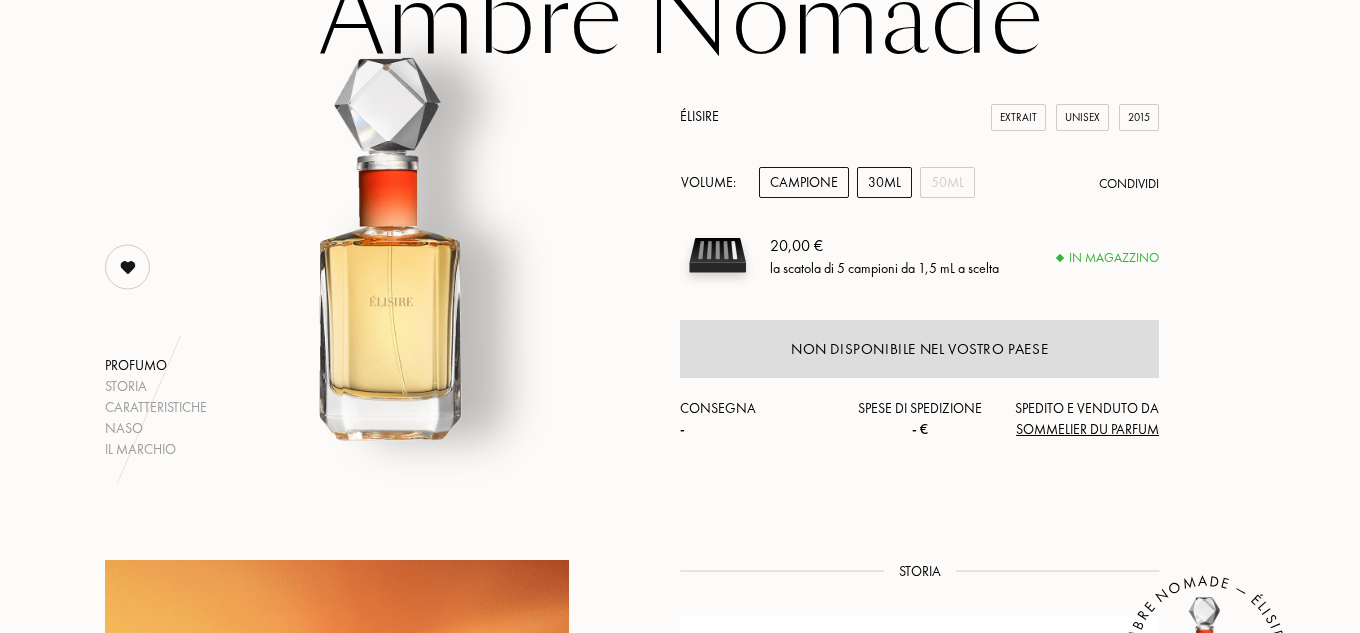 click on "30mL" at bounding box center (884, 182) 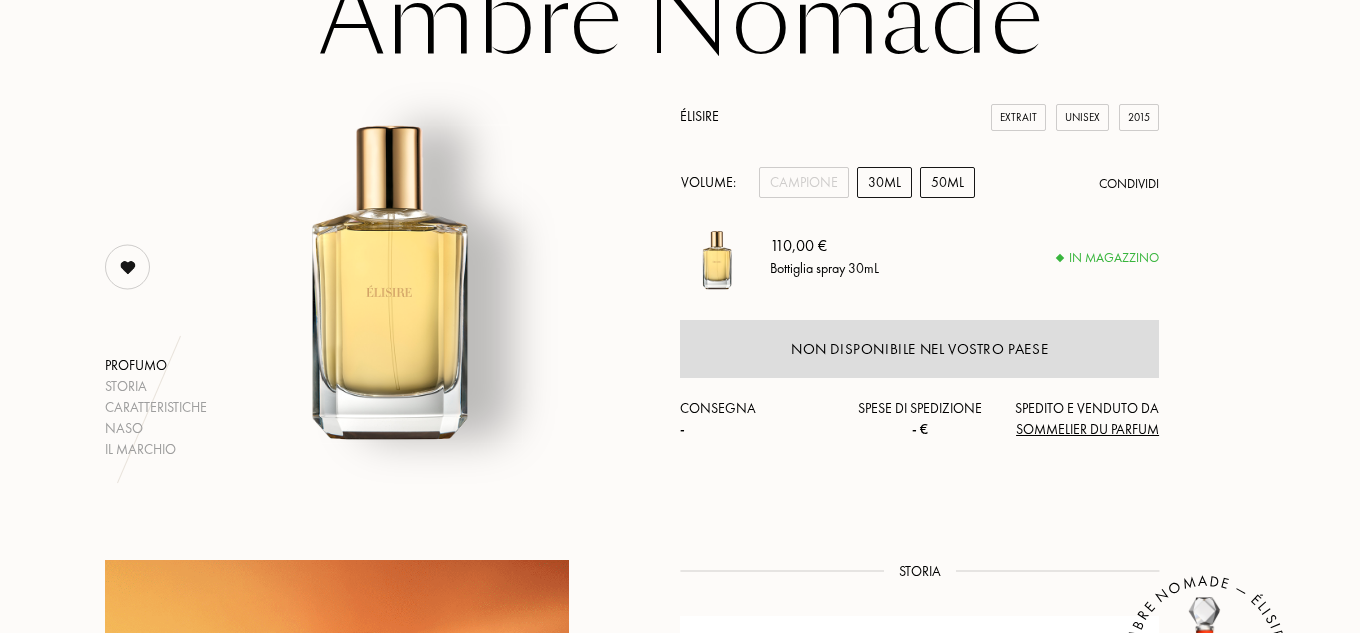 click on "50mL" at bounding box center (947, 182) 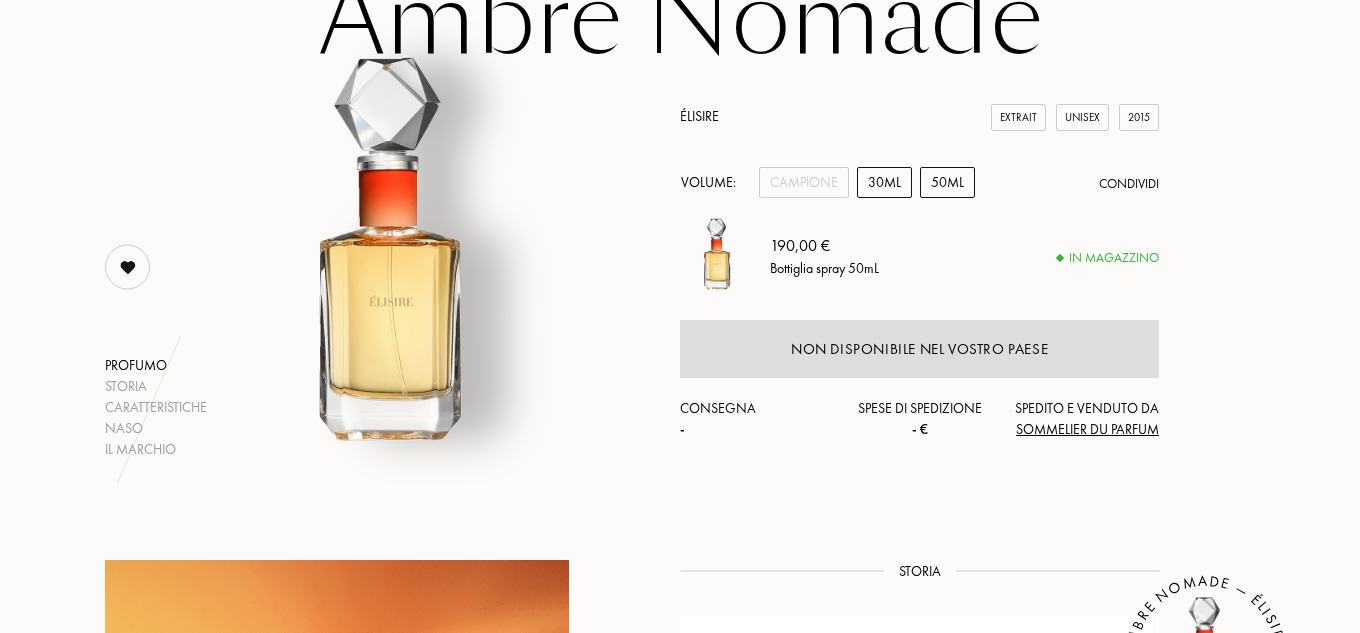 click on "30mL" at bounding box center (884, 182) 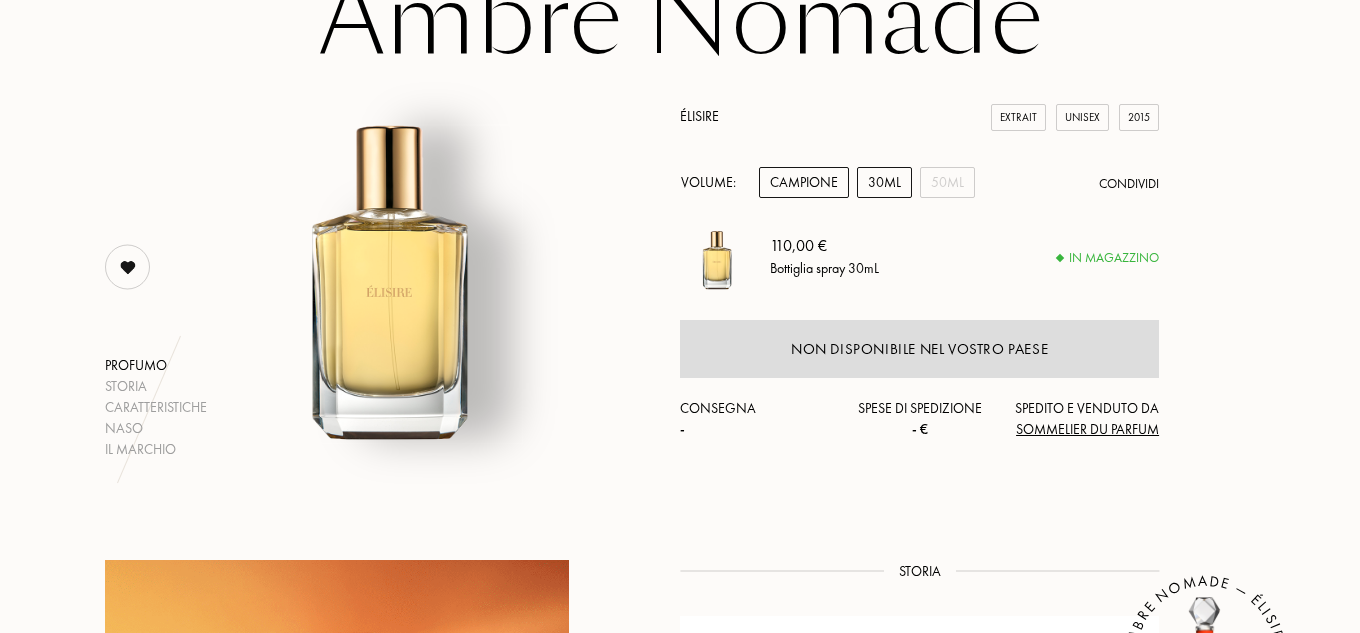 click on "Campione" at bounding box center [804, 182] 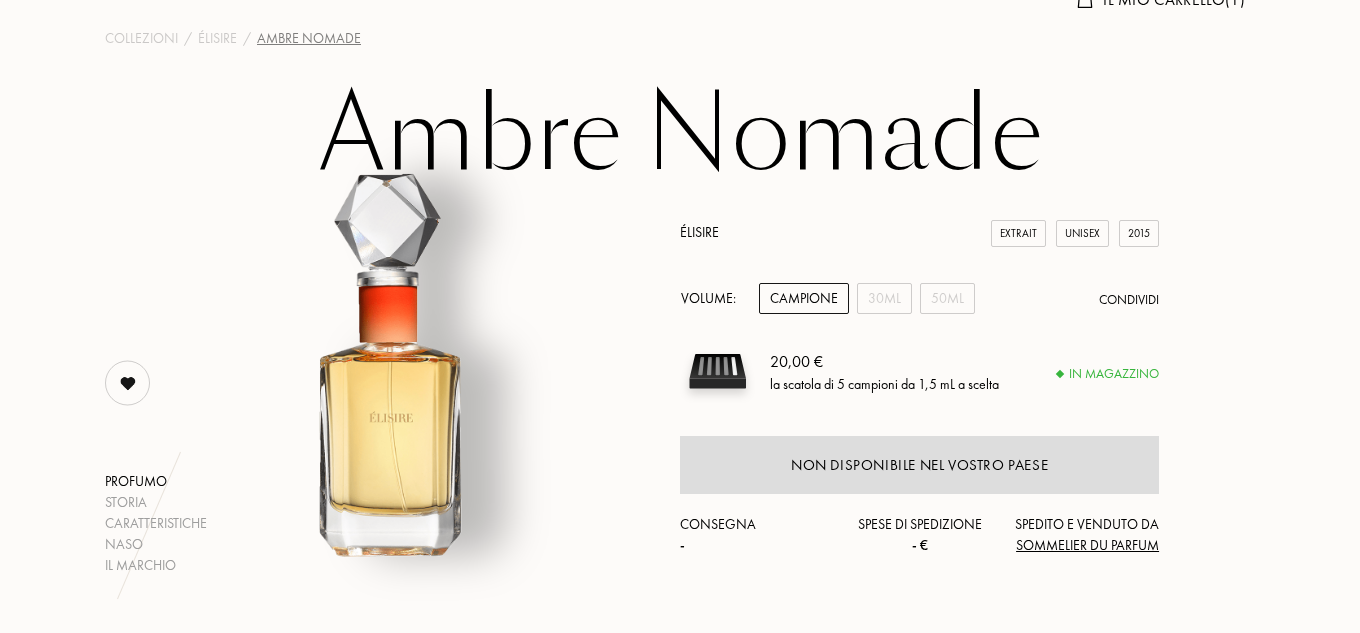 scroll, scrollTop: 49, scrollLeft: 0, axis: vertical 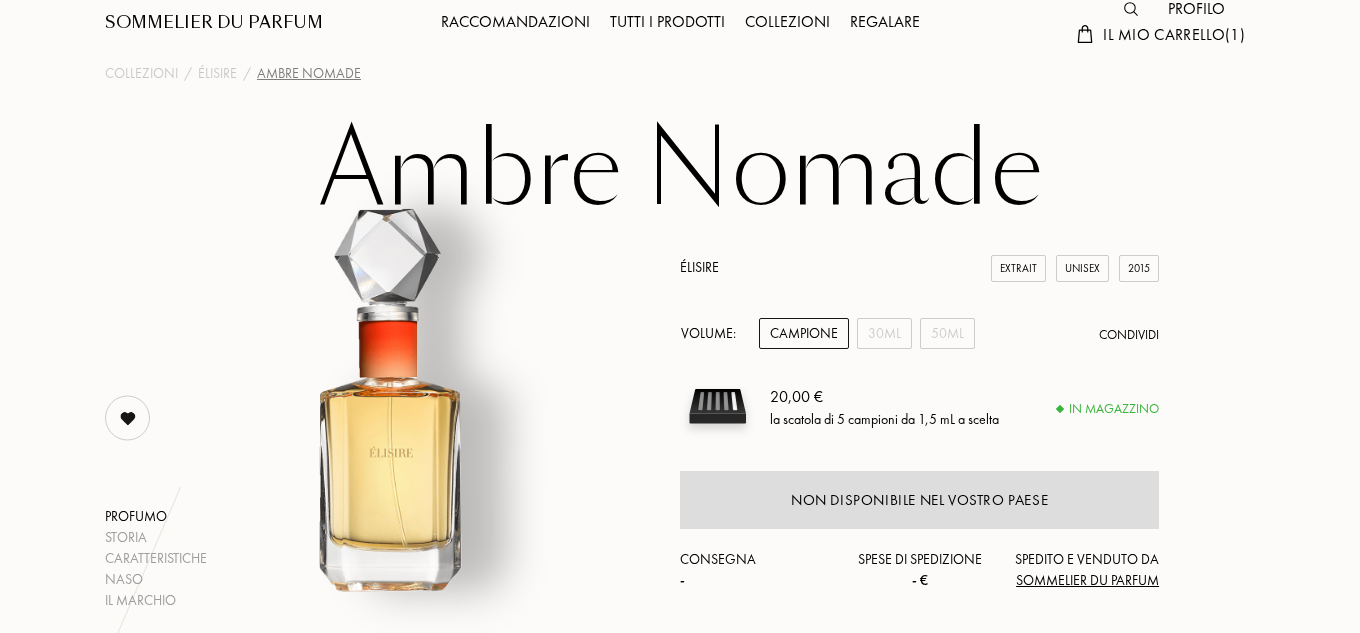 click on "Élisire" at bounding box center [699, 267] 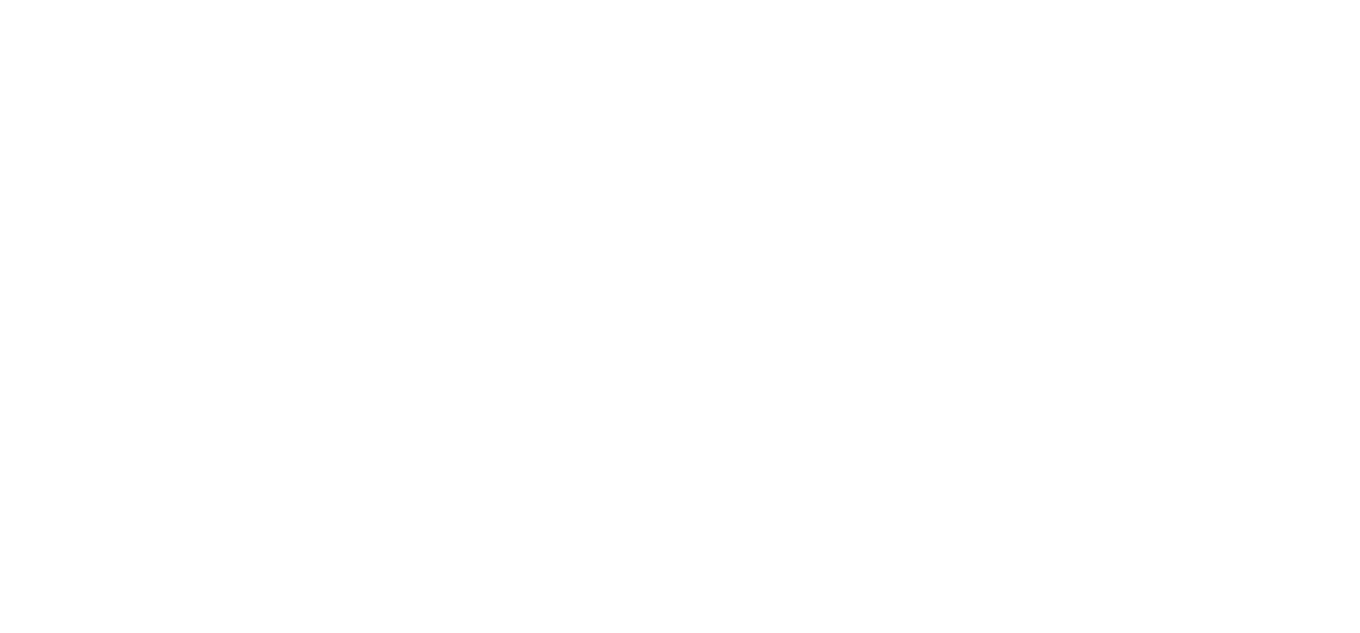 select on "IT" 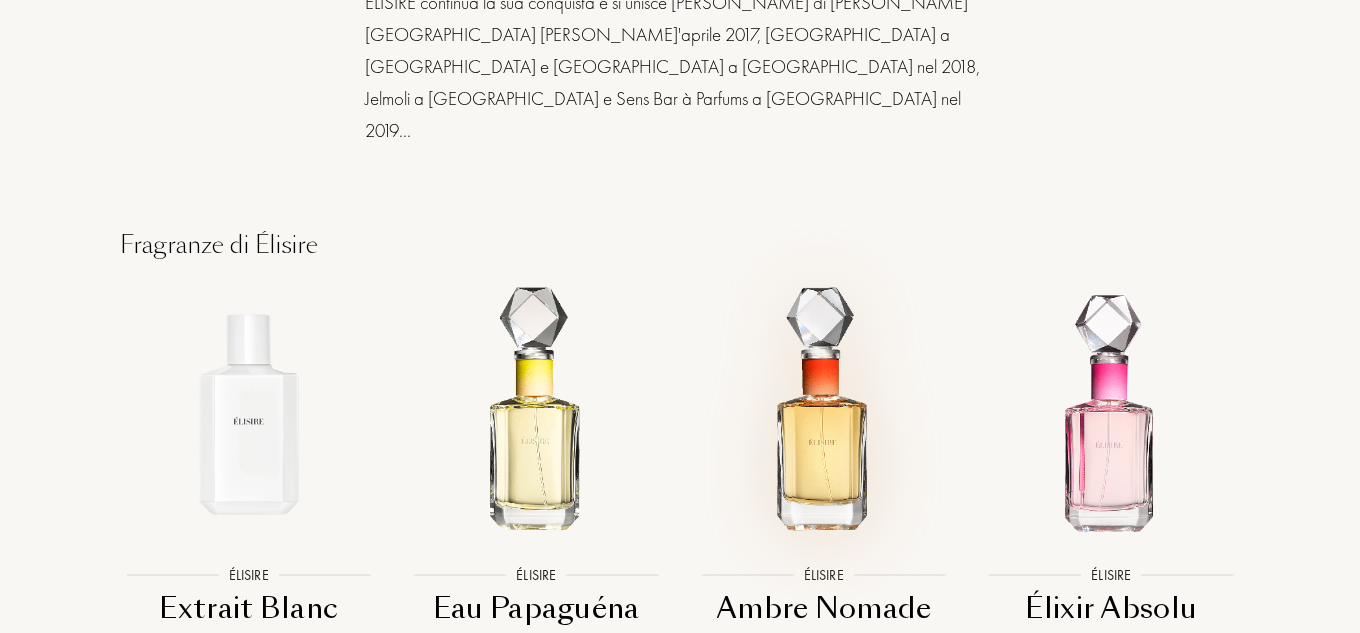 scroll, scrollTop: 1600, scrollLeft: 0, axis: vertical 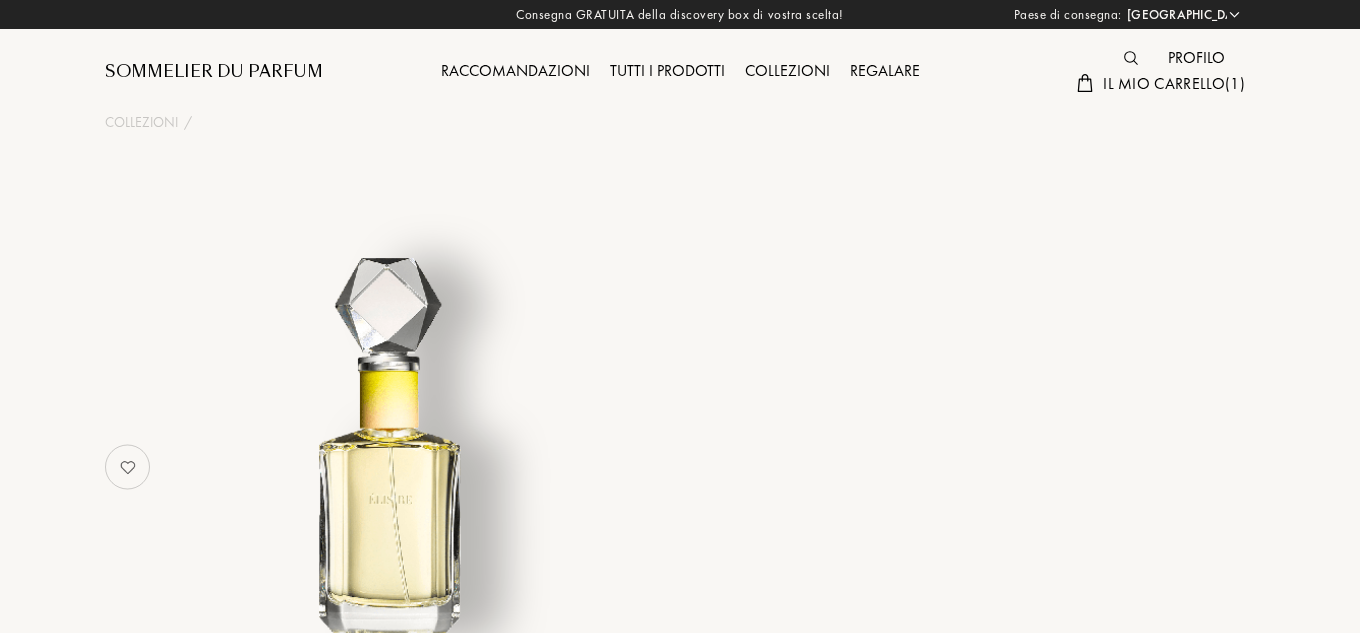 select on "IT" 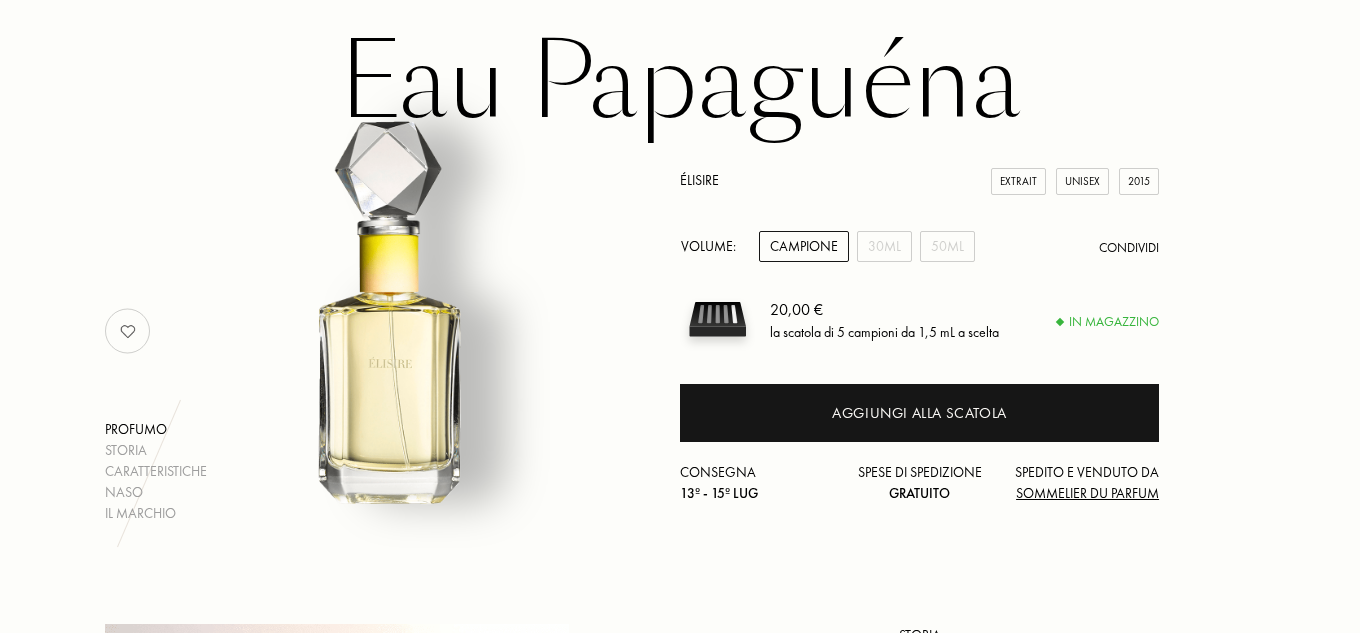 scroll, scrollTop: 200, scrollLeft: 0, axis: vertical 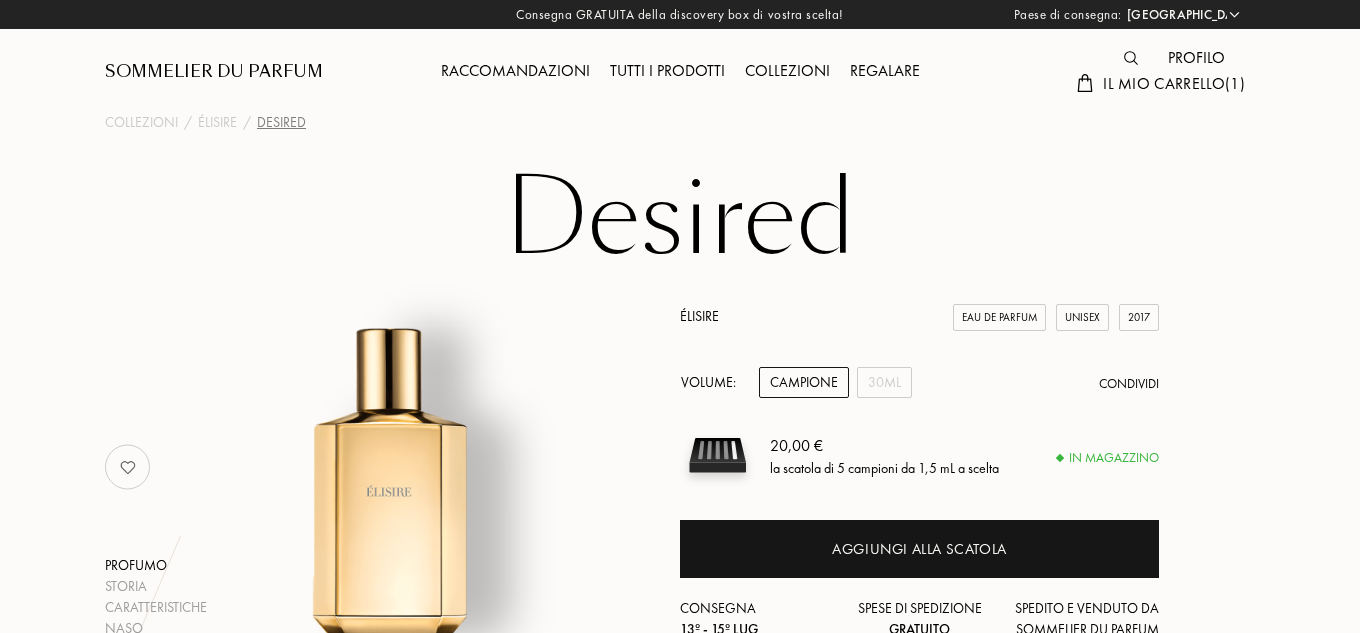 select on "IT" 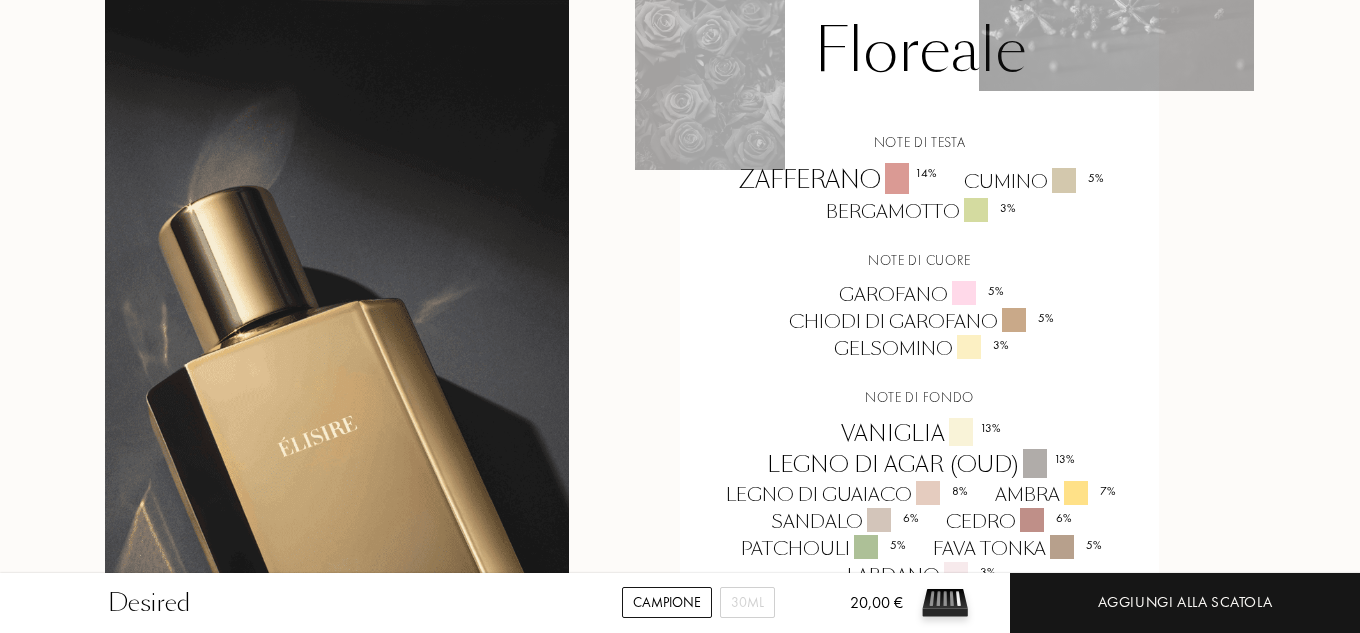 scroll, scrollTop: 1500, scrollLeft: 0, axis: vertical 